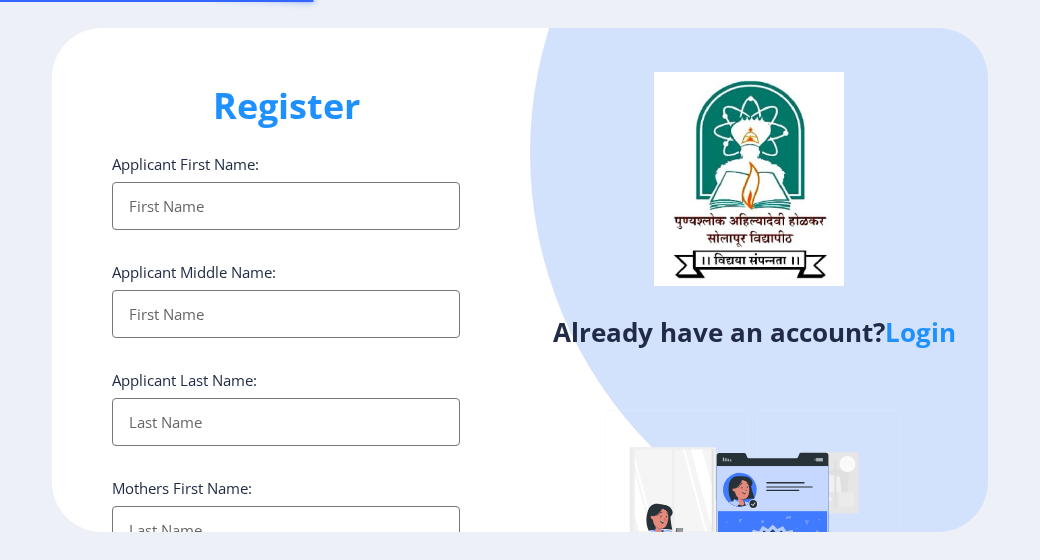 select 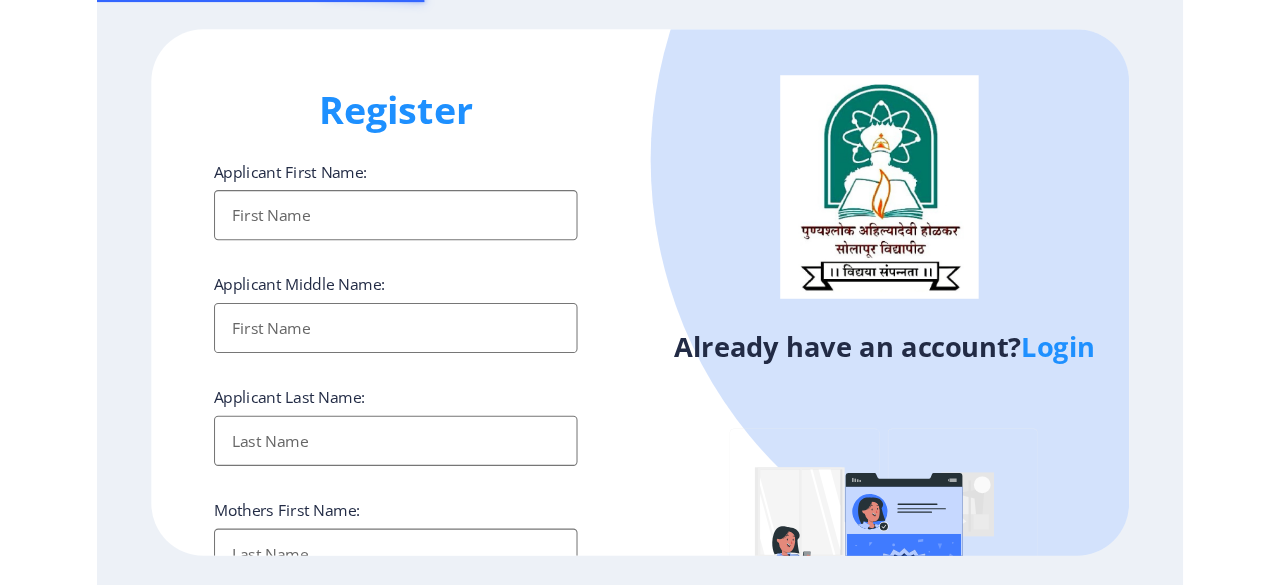 scroll, scrollTop: 0, scrollLeft: 0, axis: both 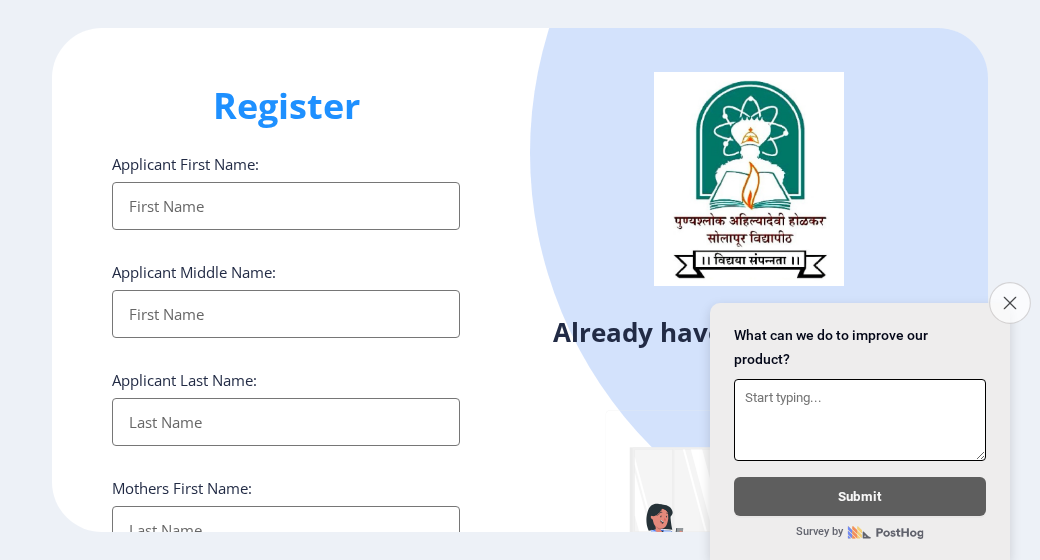 click on "Close survey" at bounding box center (1010, 303) 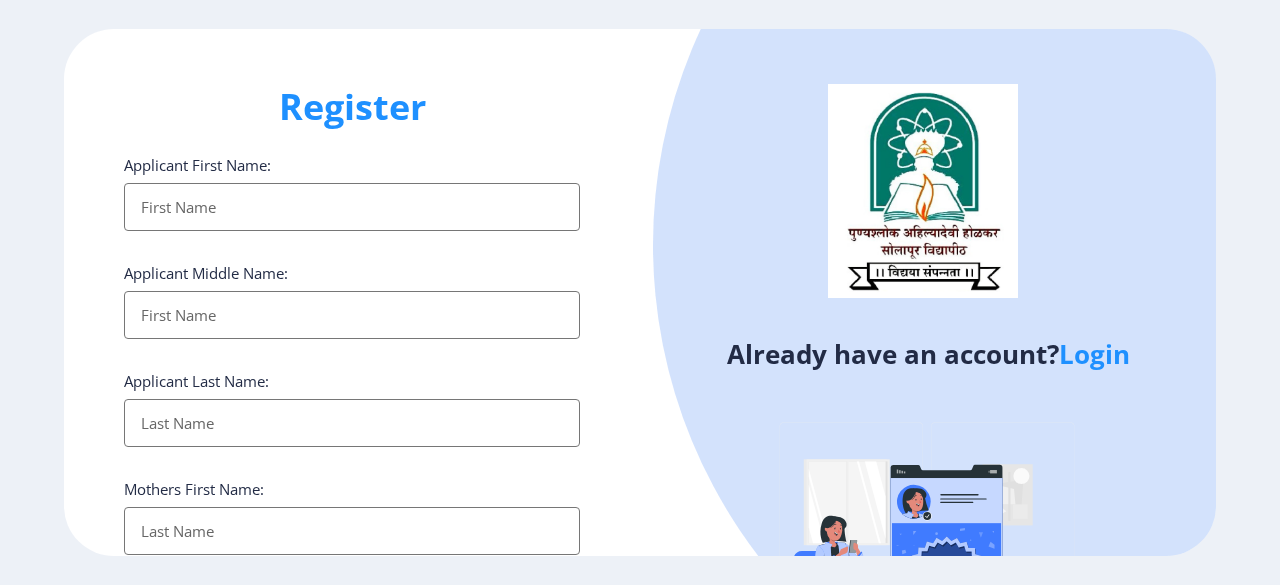click on "Register Applicant First Name: Applicant Middle Name: Applicant Last Name: Mothers First Name: Applicant Full Name : (As on marksheet) Aadhar Number :  Gender: Select Gender [DEMOGRAPHIC_DATA] [DEMOGRAPHIC_DATA] Other  Country Code and Mobile number  *  +91 [GEOGRAPHIC_DATA] ([GEOGRAPHIC_DATA]) +91 [GEOGRAPHIC_DATA] (‫[GEOGRAPHIC_DATA]‬‎) +93 [GEOGRAPHIC_DATA] ([GEOGRAPHIC_DATA]) +355 [GEOGRAPHIC_DATA] (‫[GEOGRAPHIC_DATA]‬‎) +213 [US_STATE] +1 [GEOGRAPHIC_DATA] +376 [GEOGRAPHIC_DATA] +244 [GEOGRAPHIC_DATA] +1 [GEOGRAPHIC_DATA] +1 [GEOGRAPHIC_DATA] +54 [GEOGRAPHIC_DATA] ([GEOGRAPHIC_DATA]) +374 [GEOGRAPHIC_DATA] +297 [GEOGRAPHIC_DATA] +61 [GEOGRAPHIC_DATA] ([GEOGRAPHIC_DATA]) +43 [GEOGRAPHIC_DATA] ([GEOGRAPHIC_DATA]) +994 [GEOGRAPHIC_DATA] +1 [GEOGRAPHIC_DATA] ([GEOGRAPHIC_DATA][GEOGRAPHIC_DATA]‬‎) +973 [GEOGRAPHIC_DATA] ([GEOGRAPHIC_DATA]) +880 [GEOGRAPHIC_DATA] +1 [GEOGRAPHIC_DATA] ([GEOGRAPHIC_DATA]) +375 [GEOGRAPHIC_DATA] ([GEOGRAPHIC_DATA]) +32 [GEOGRAPHIC_DATA] +501 [GEOGRAPHIC_DATA] ([GEOGRAPHIC_DATA]) +229 [GEOGRAPHIC_DATA] +1 [GEOGRAPHIC_DATA] (འབྲུག) +975 [GEOGRAPHIC_DATA] +591 [GEOGRAPHIC_DATA] ([GEOGRAPHIC_DATA]) +387 [GEOGRAPHIC_DATA] +267 [GEOGRAPHIC_DATA] ([GEOGRAPHIC_DATA]) +55 [GEOGRAPHIC_DATA] +246 [GEOGRAPHIC_DATA] +1 [GEOGRAPHIC_DATA] +673 [GEOGRAPHIC_DATA] ([GEOGRAPHIC_DATA]) +359" 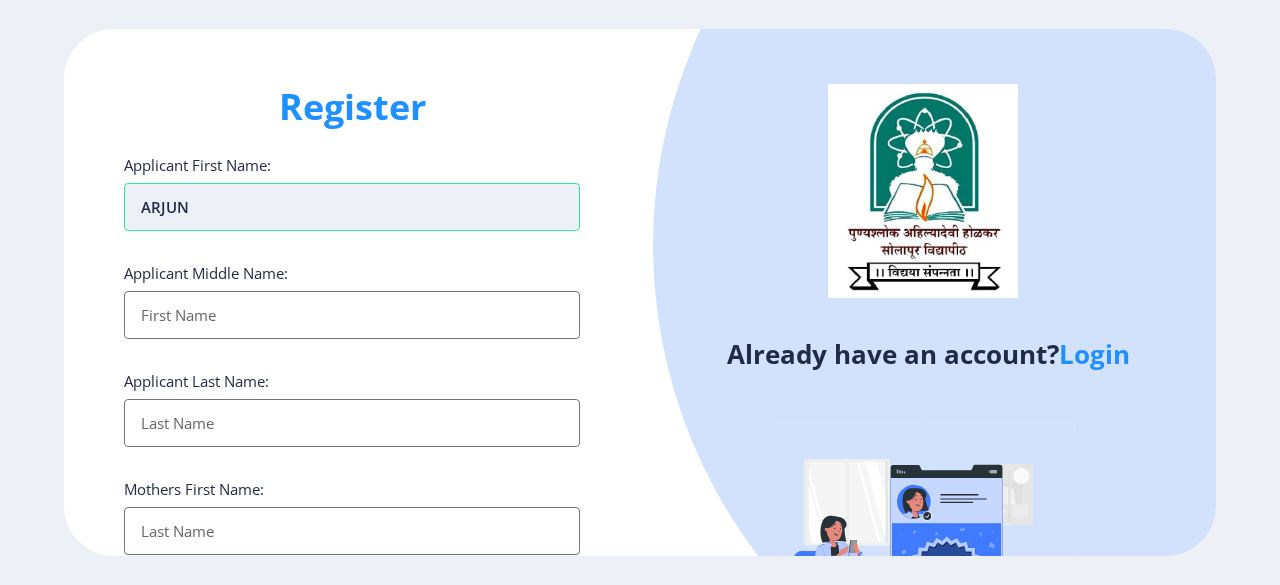 type on "ARJUN" 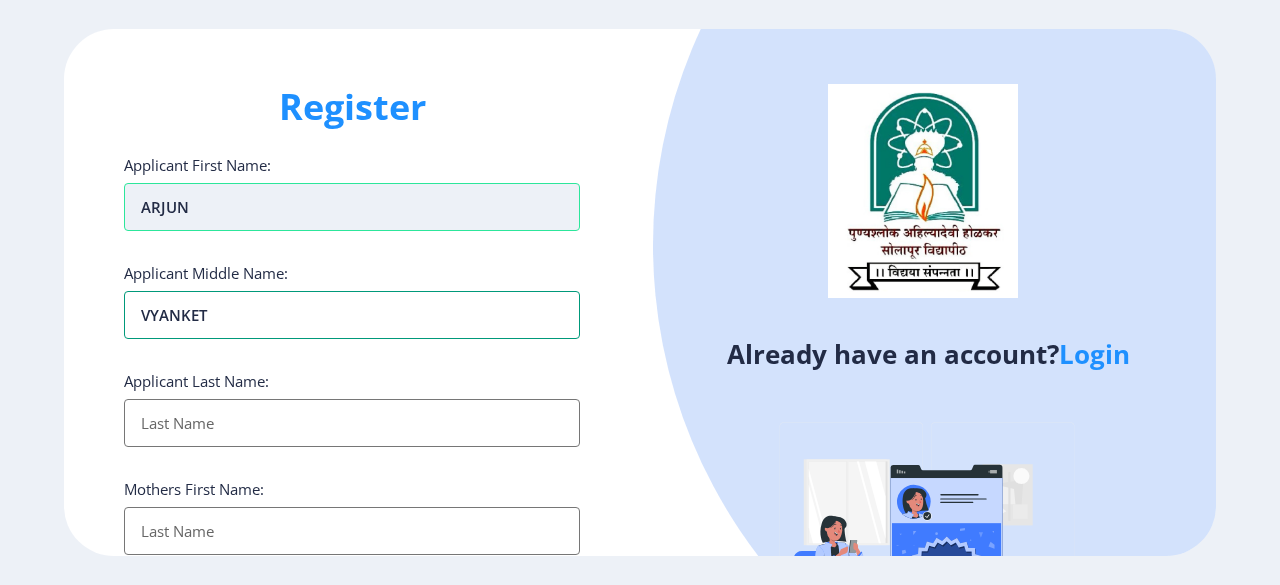 type on "VYANKET" 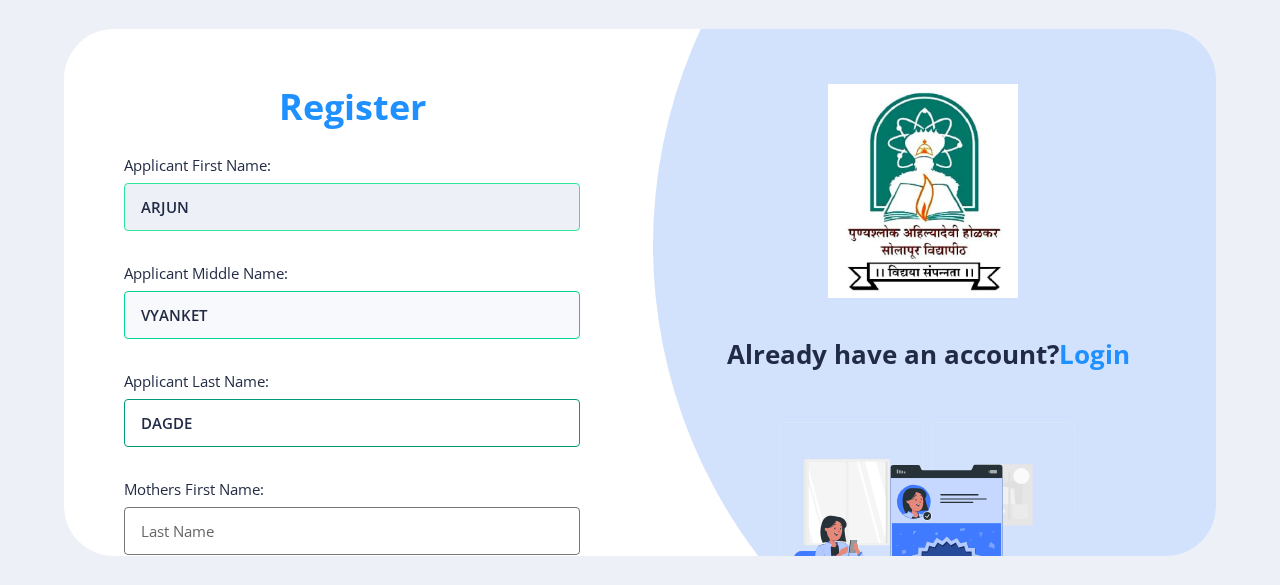 type on "DAGDE" 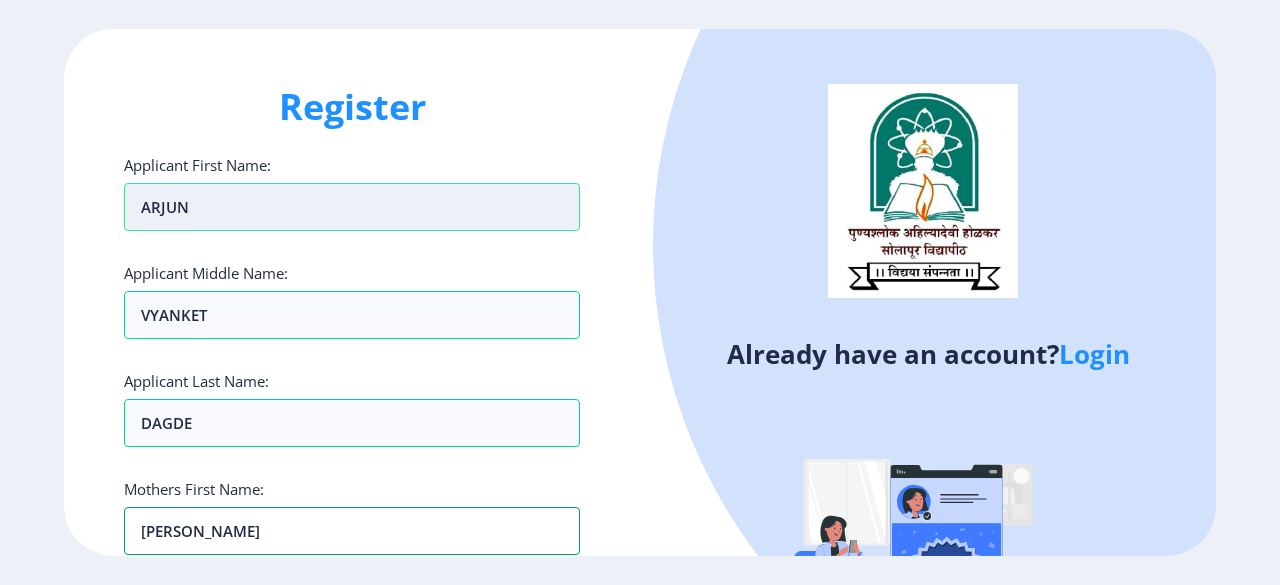 type on "[PERSON_NAME]" 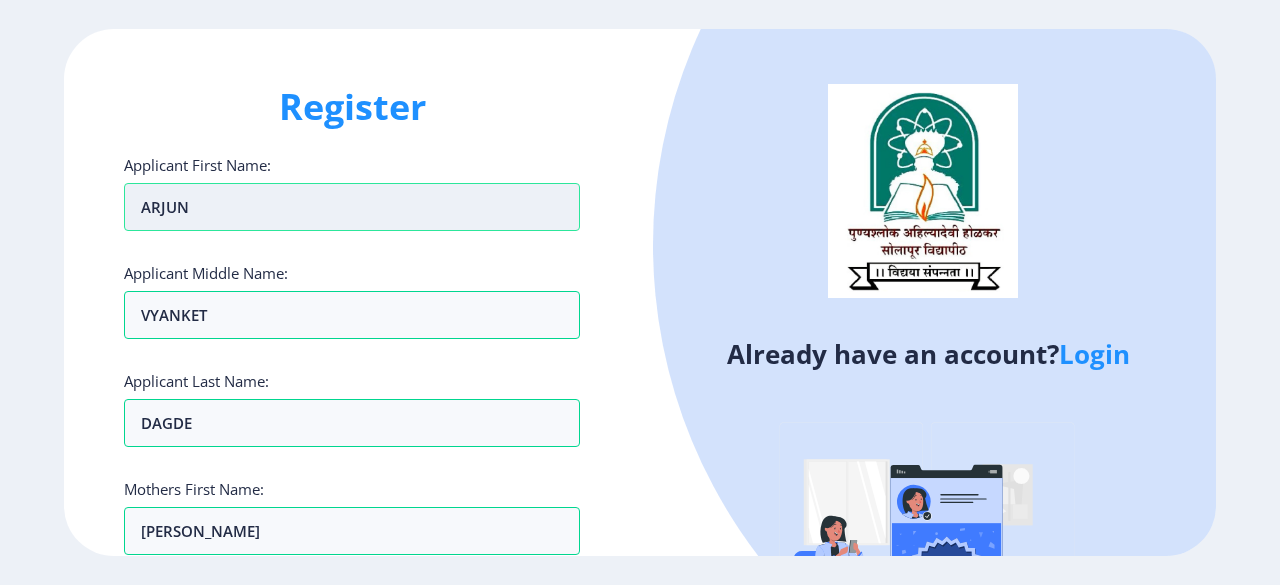 scroll, scrollTop: 364, scrollLeft: 0, axis: vertical 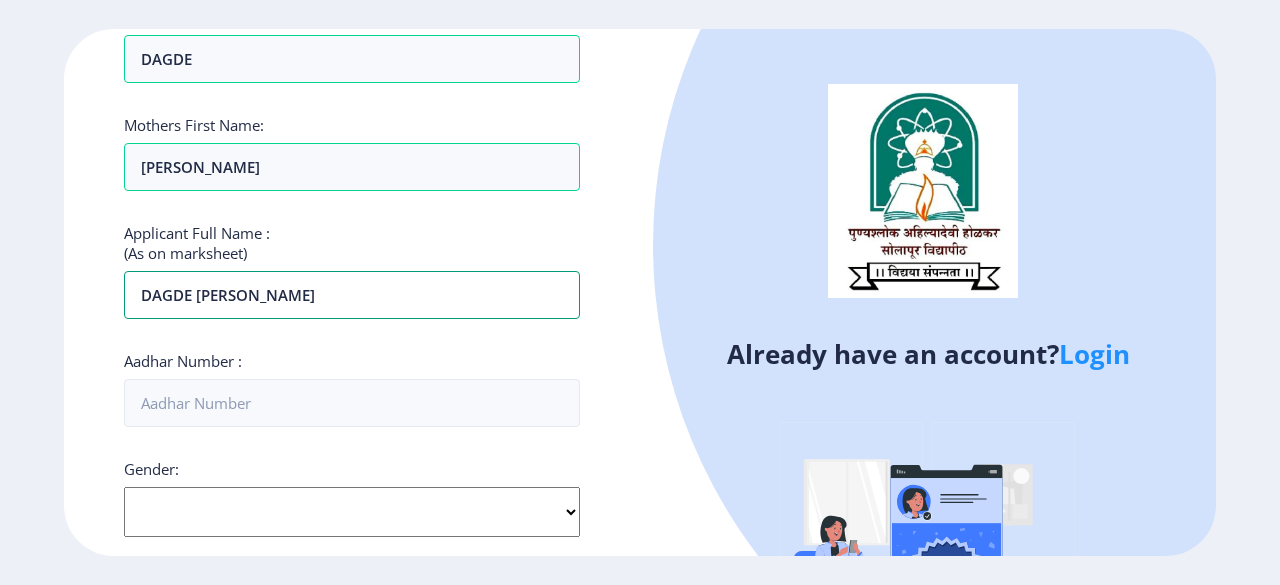 type on "DAGDE [PERSON_NAME]" 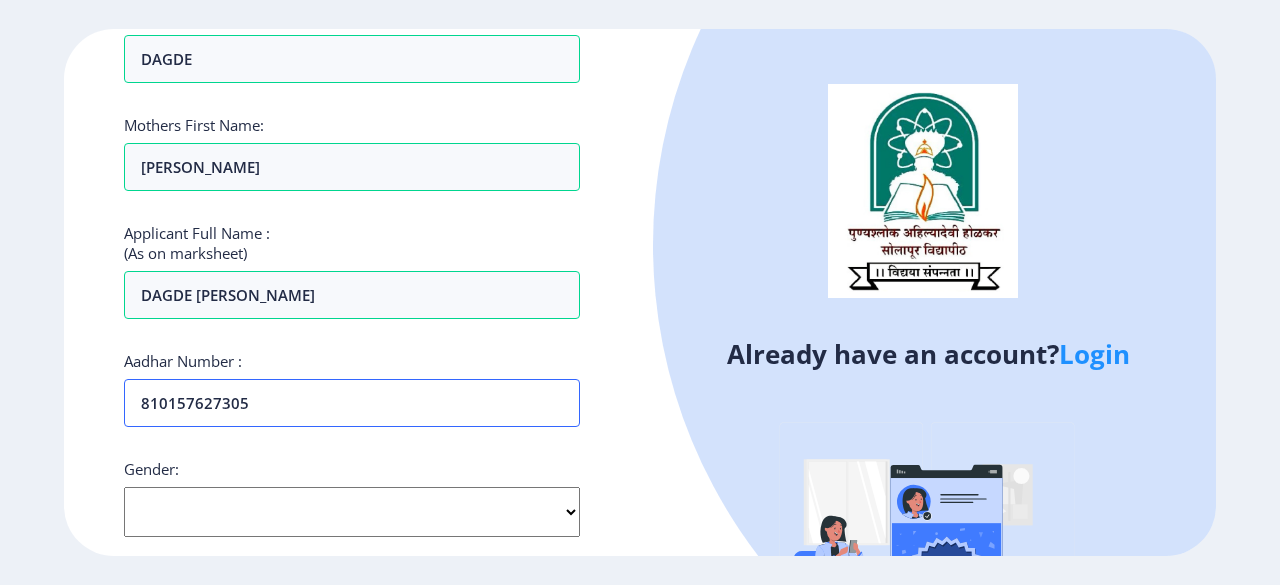 type on "810157627305" 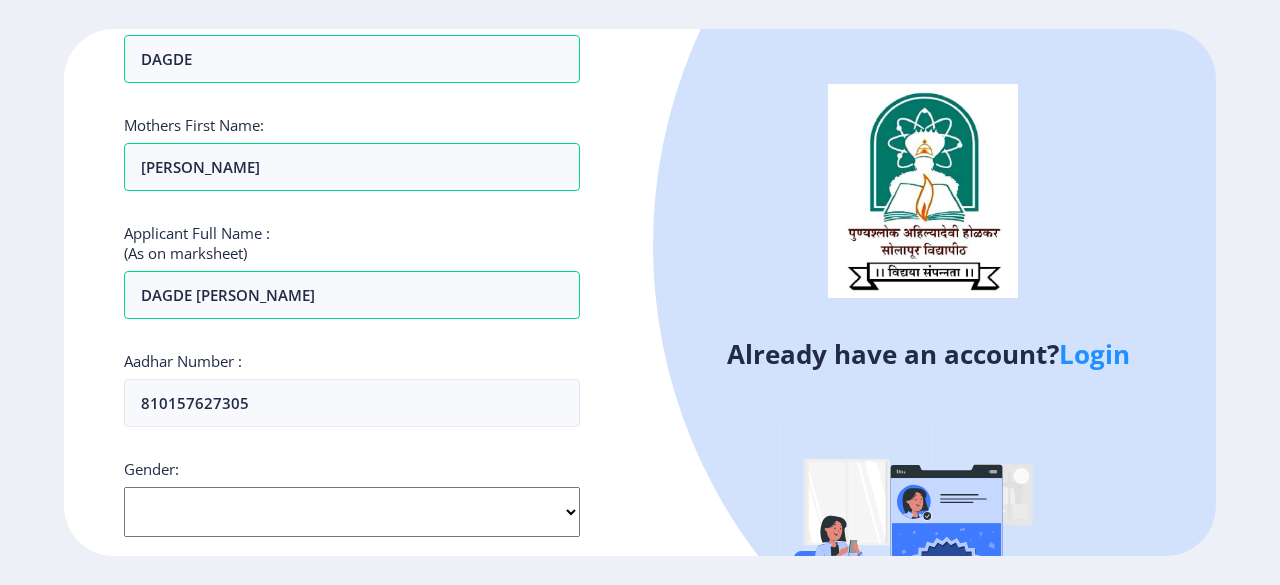 click on "Select Gender [DEMOGRAPHIC_DATA] [DEMOGRAPHIC_DATA] Other" 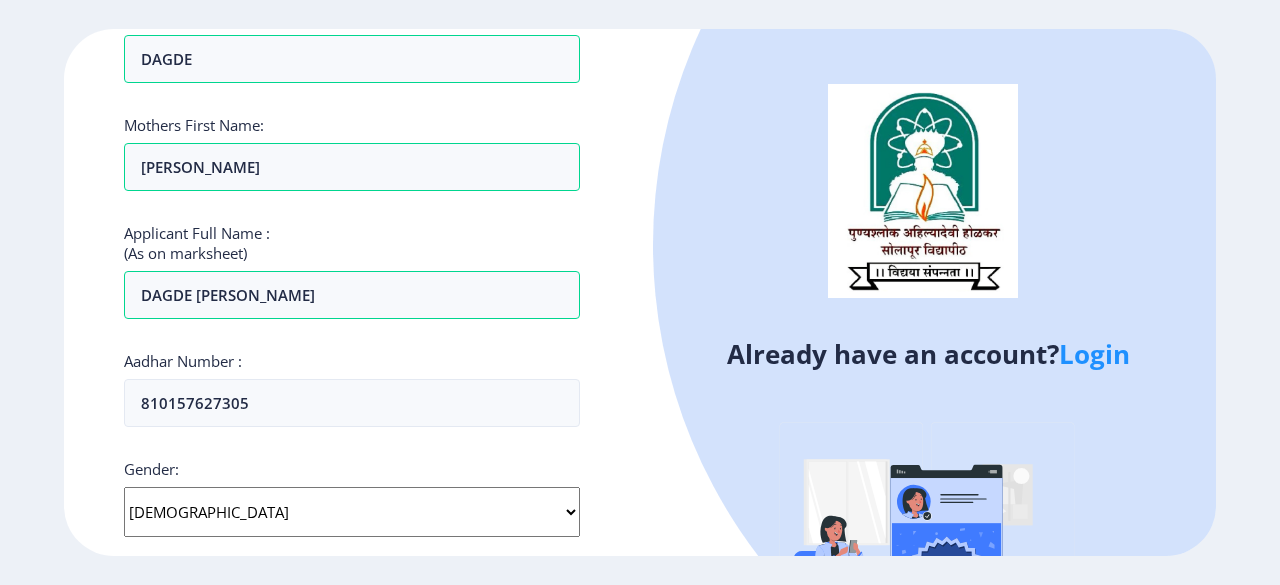 click on "Select Gender [DEMOGRAPHIC_DATA] [DEMOGRAPHIC_DATA] Other" 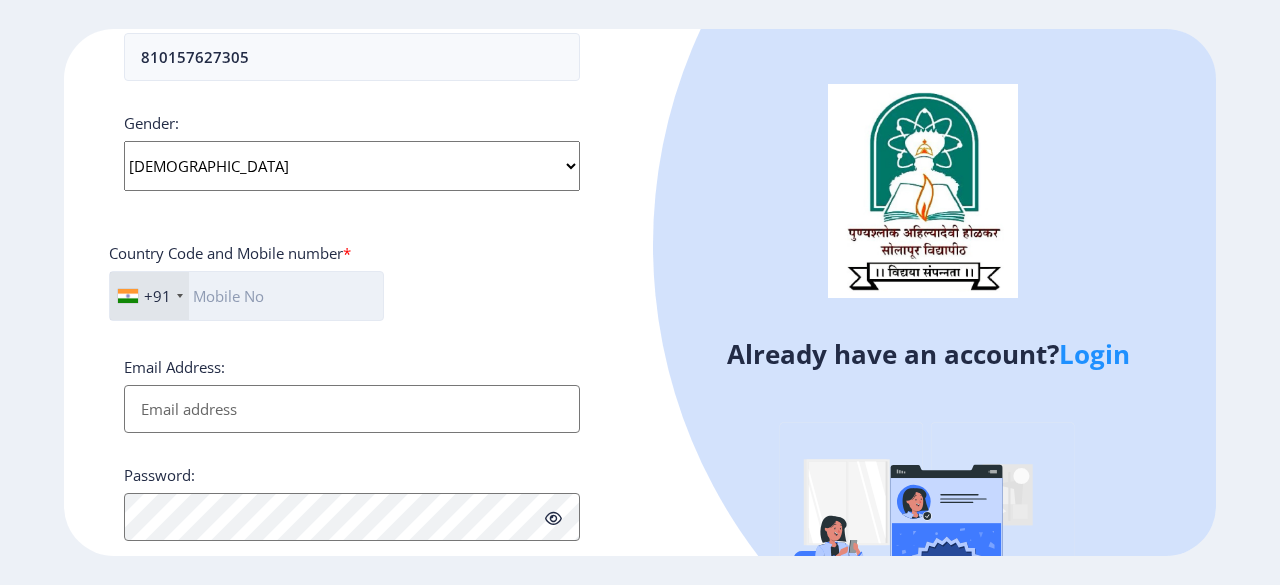 click 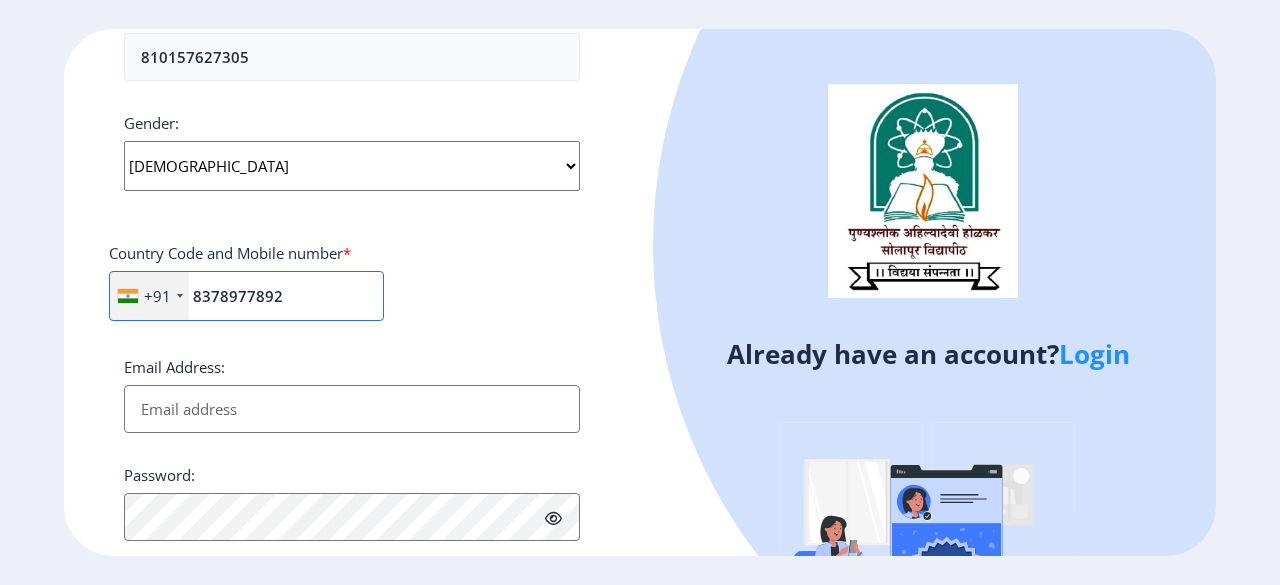 type on "8378977892" 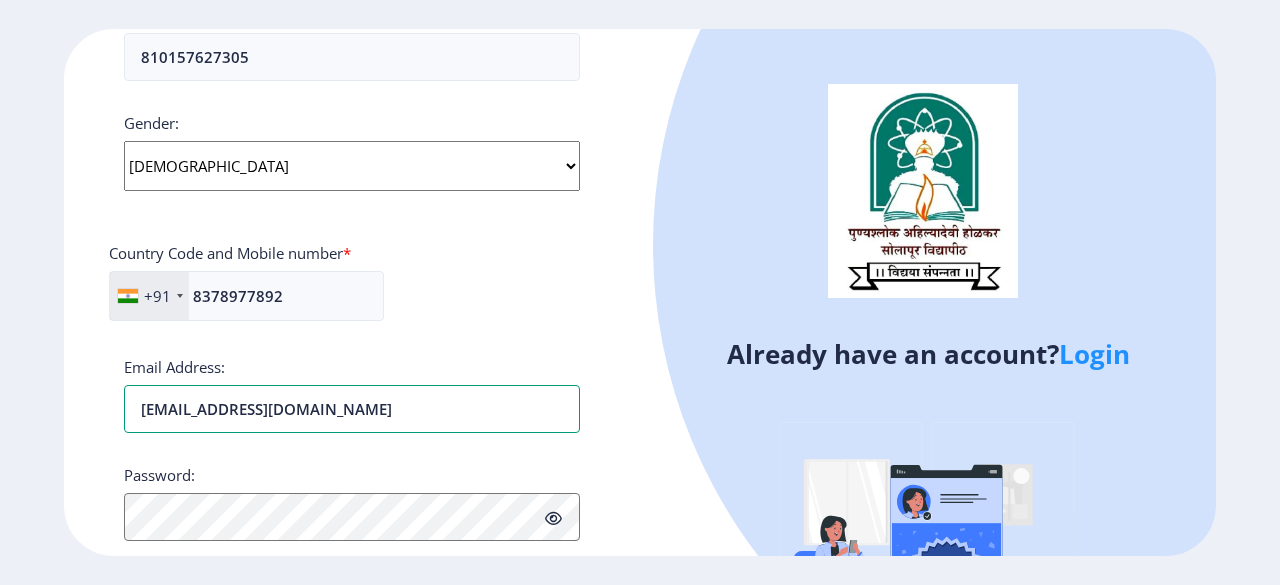 type on "[EMAIL_ADDRESS][DOMAIN_NAME]" 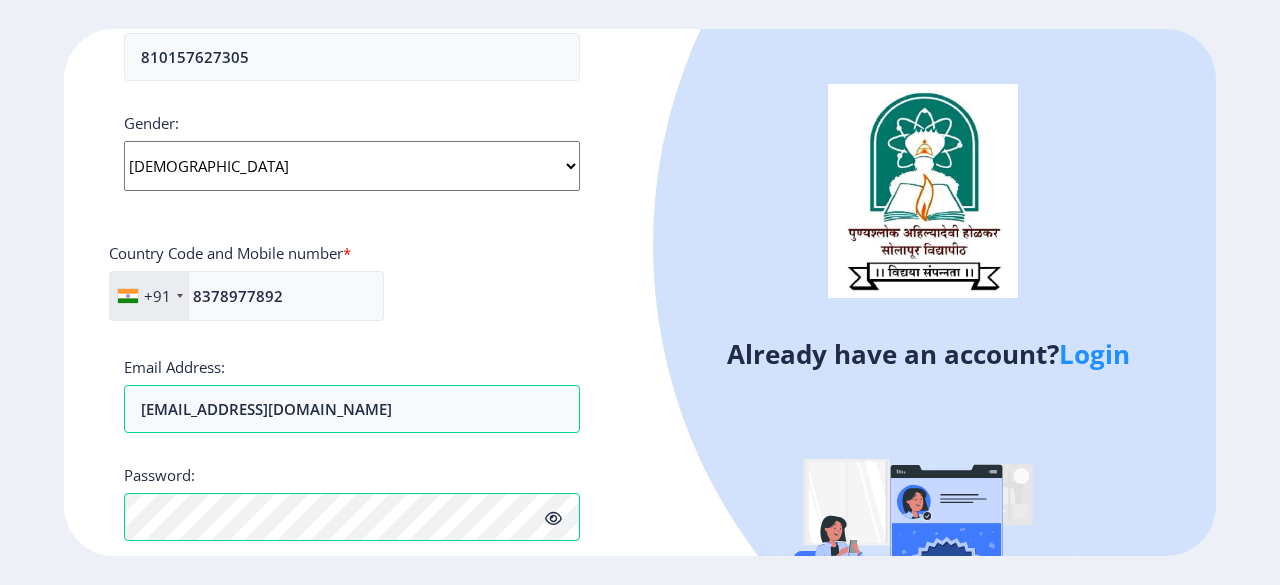 click 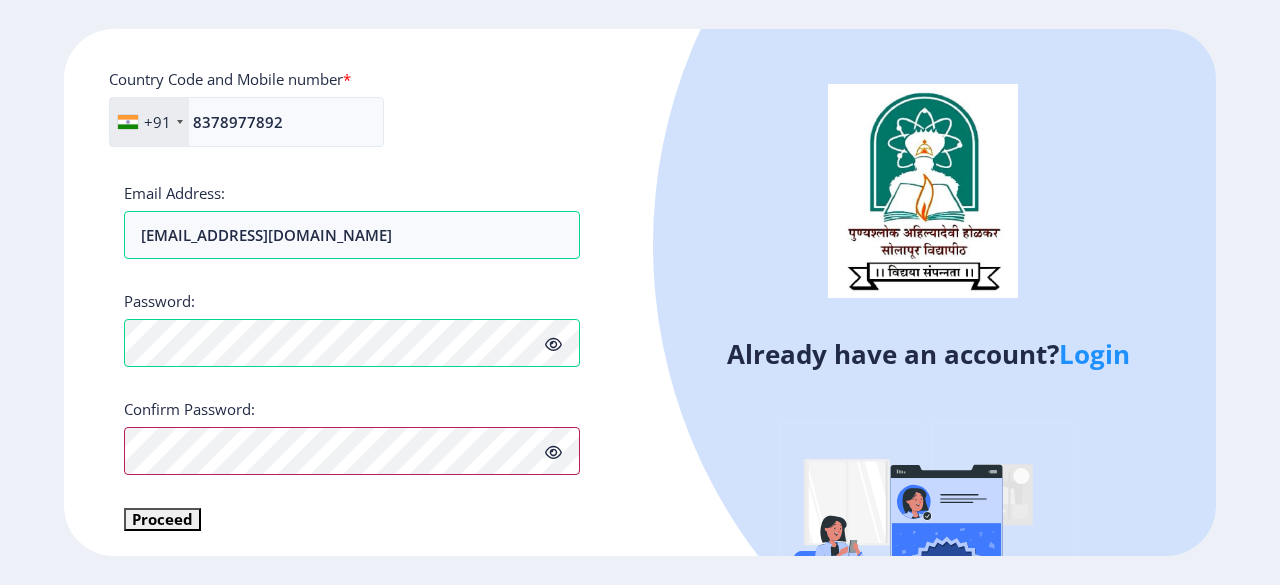 scroll, scrollTop: 884, scrollLeft: 0, axis: vertical 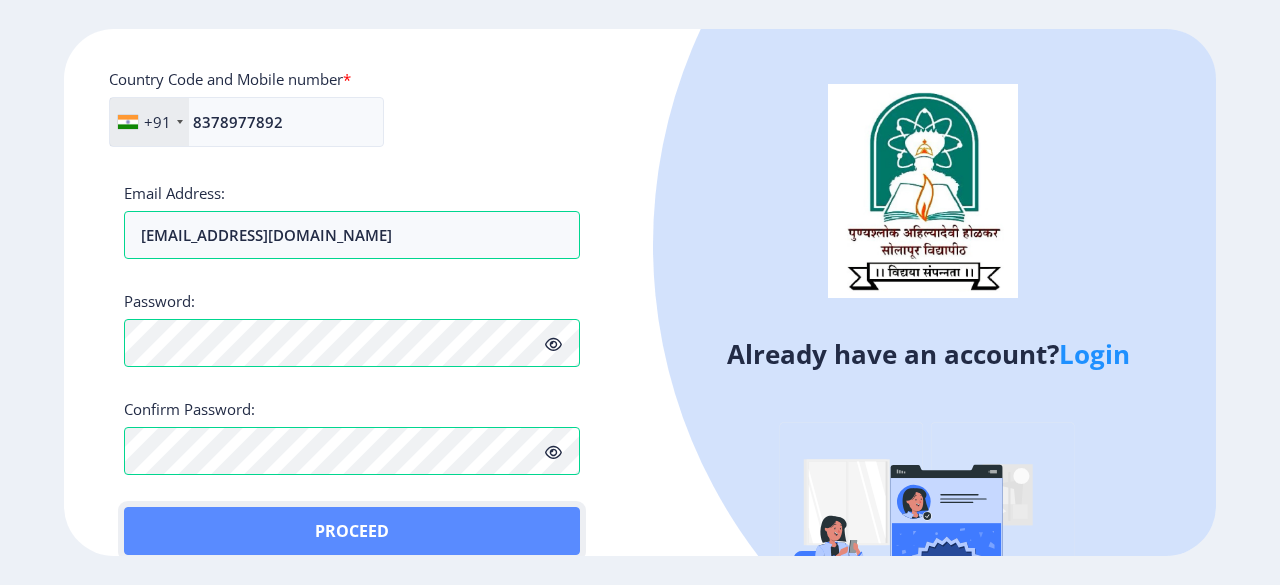 click on "Proceed" 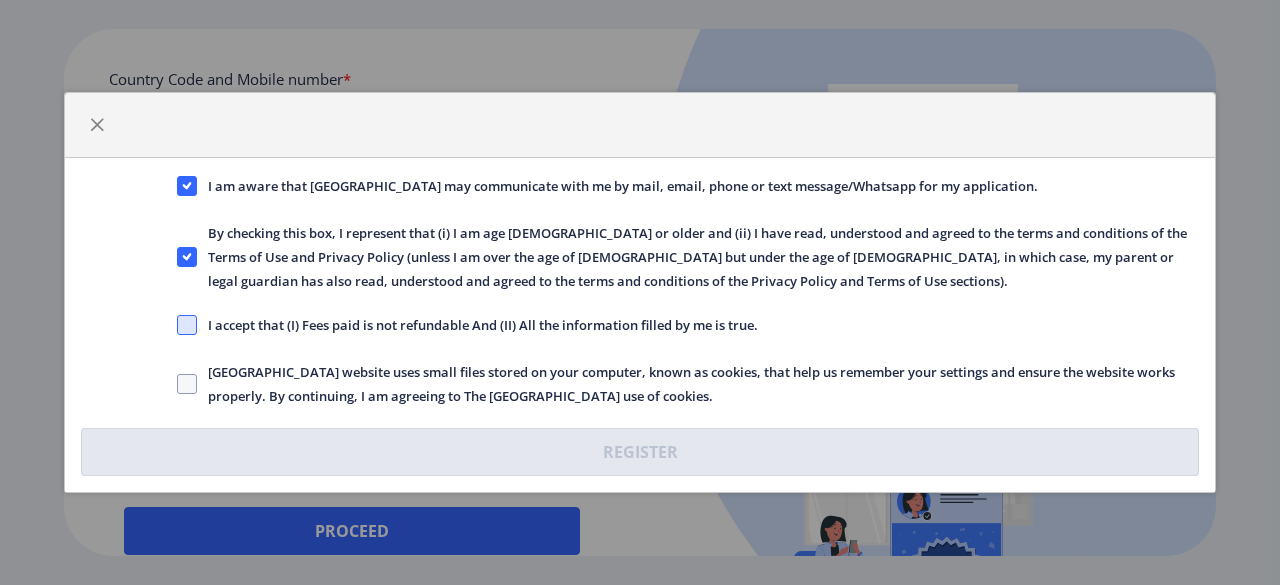click 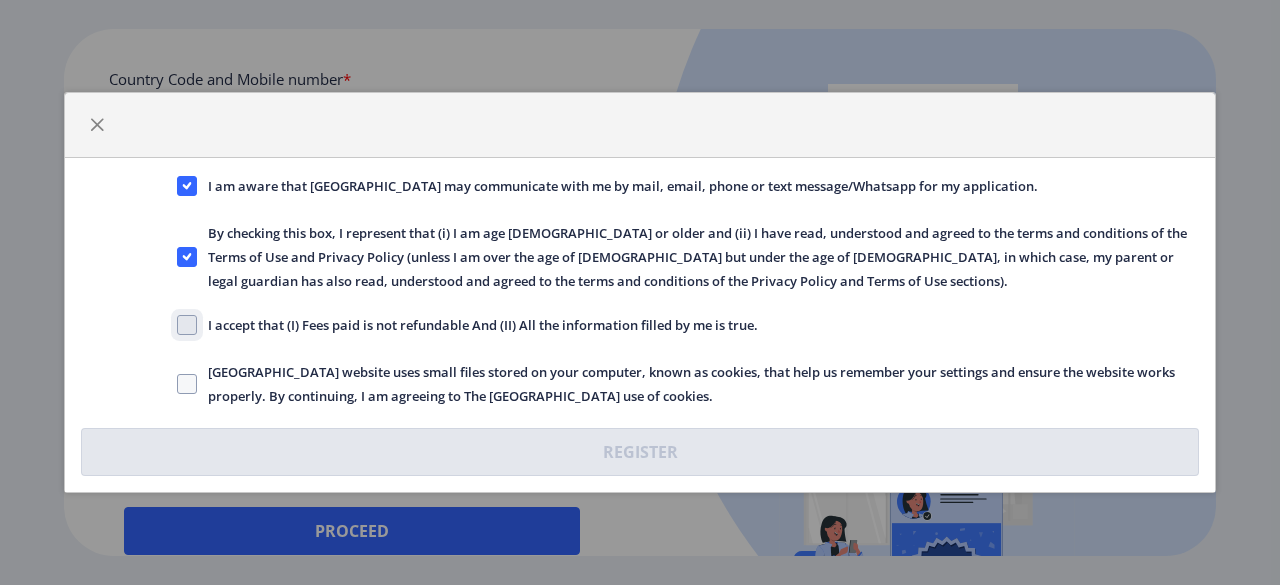 click on "I accept that (I) Fees paid is not refundable And (II) All the information filled by me is true." 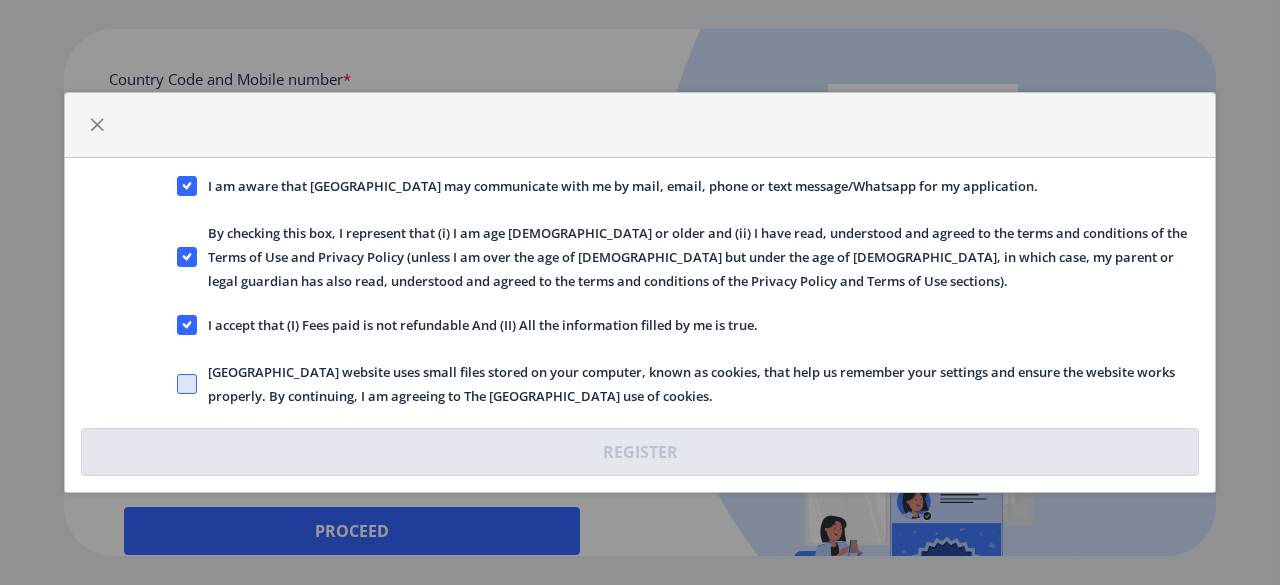 click 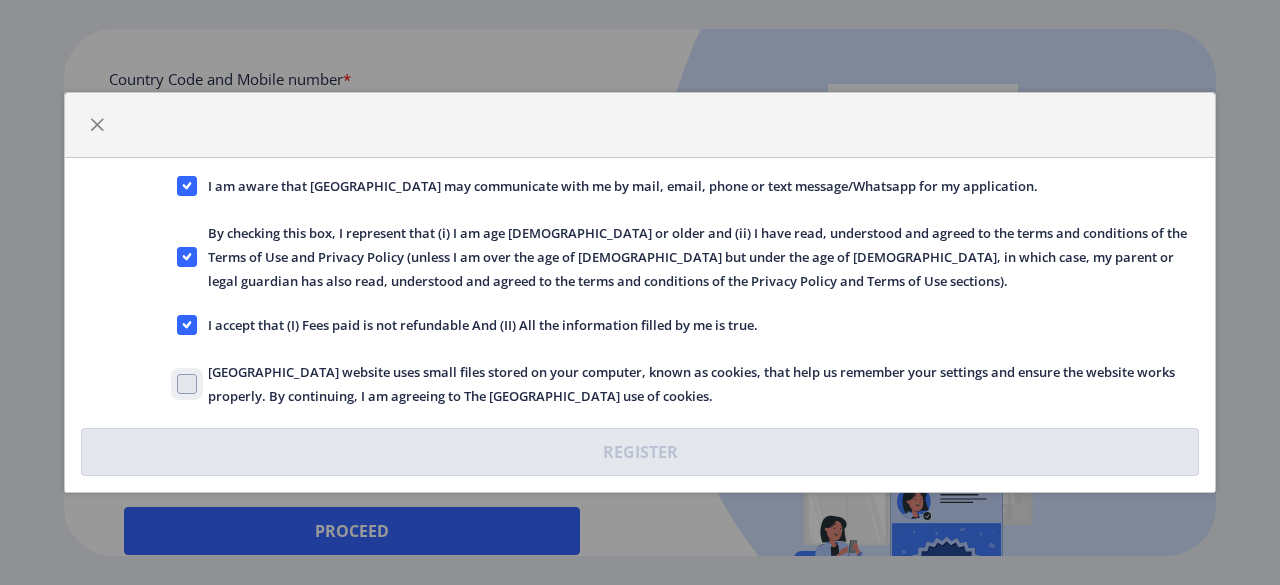 checkbox on "true" 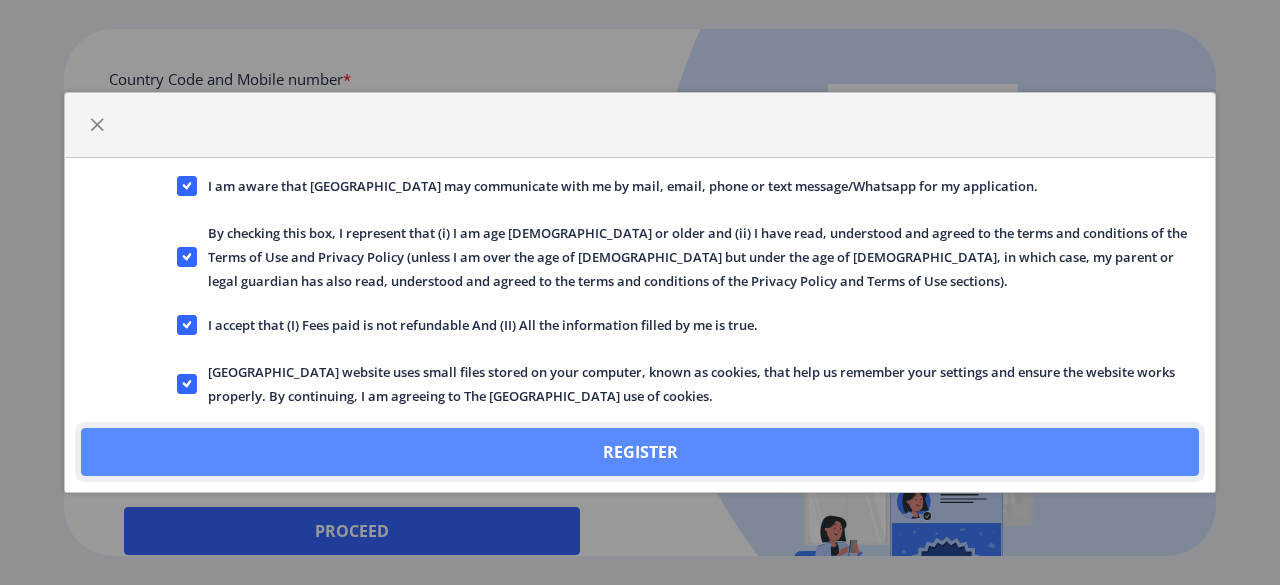click on "Register" 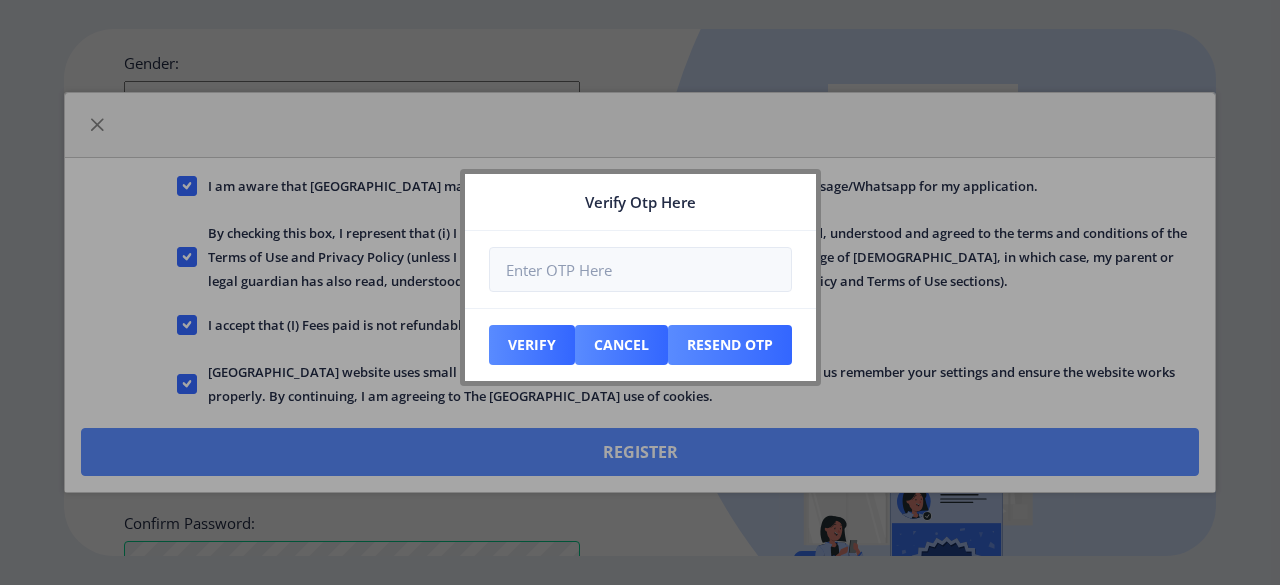 scroll, scrollTop: 998, scrollLeft: 0, axis: vertical 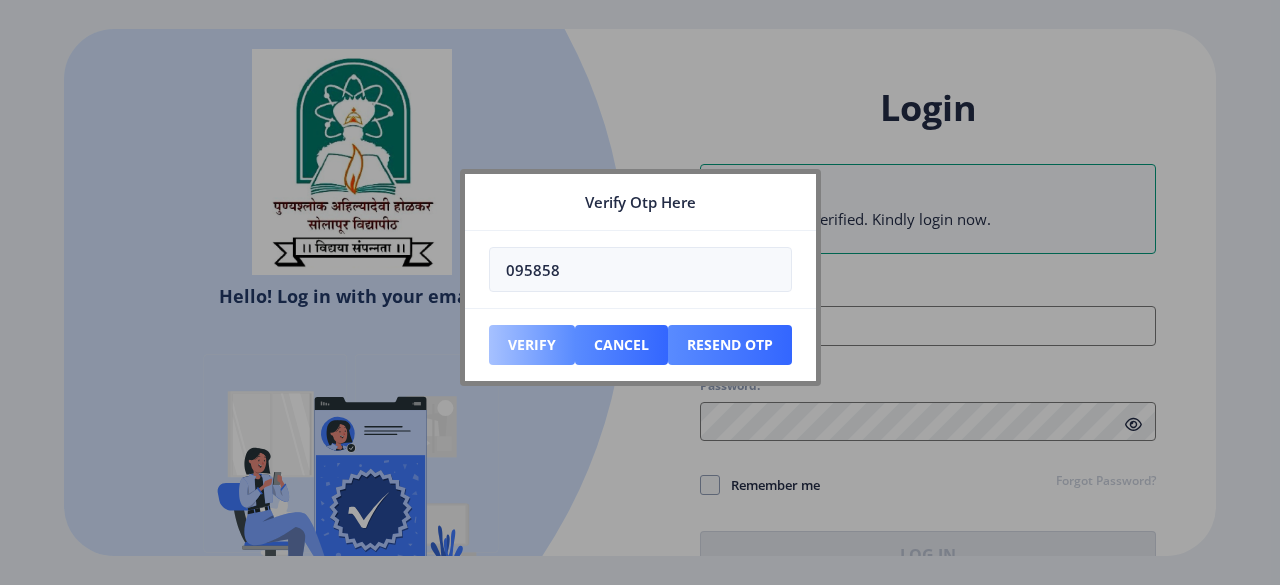type on "095858" 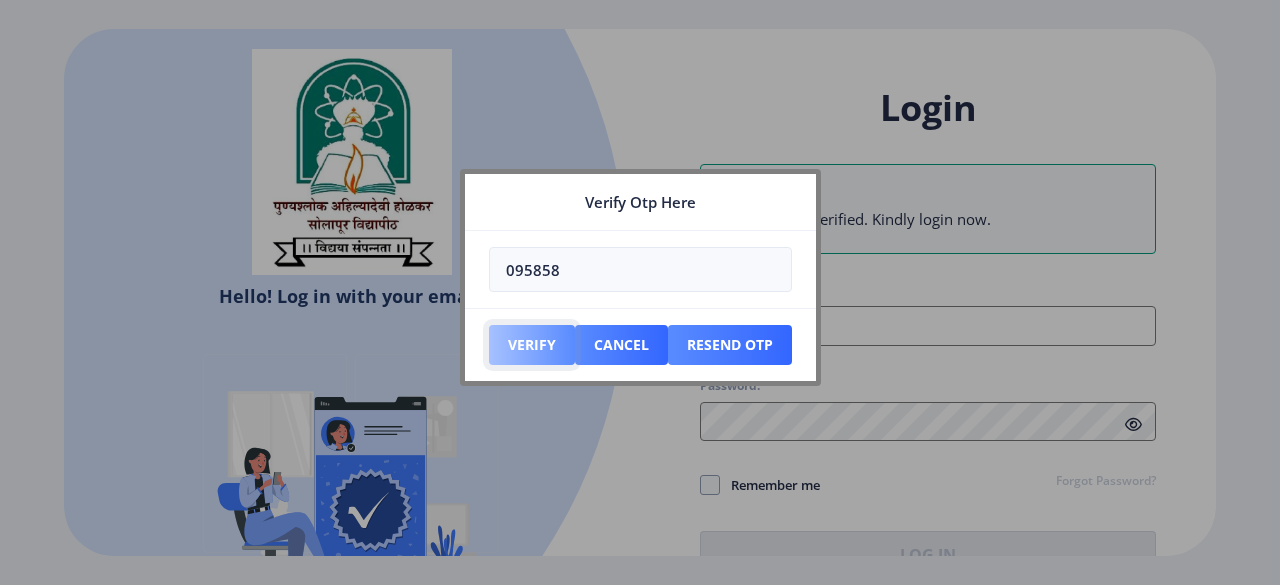 click on "Verify" at bounding box center [532, 345] 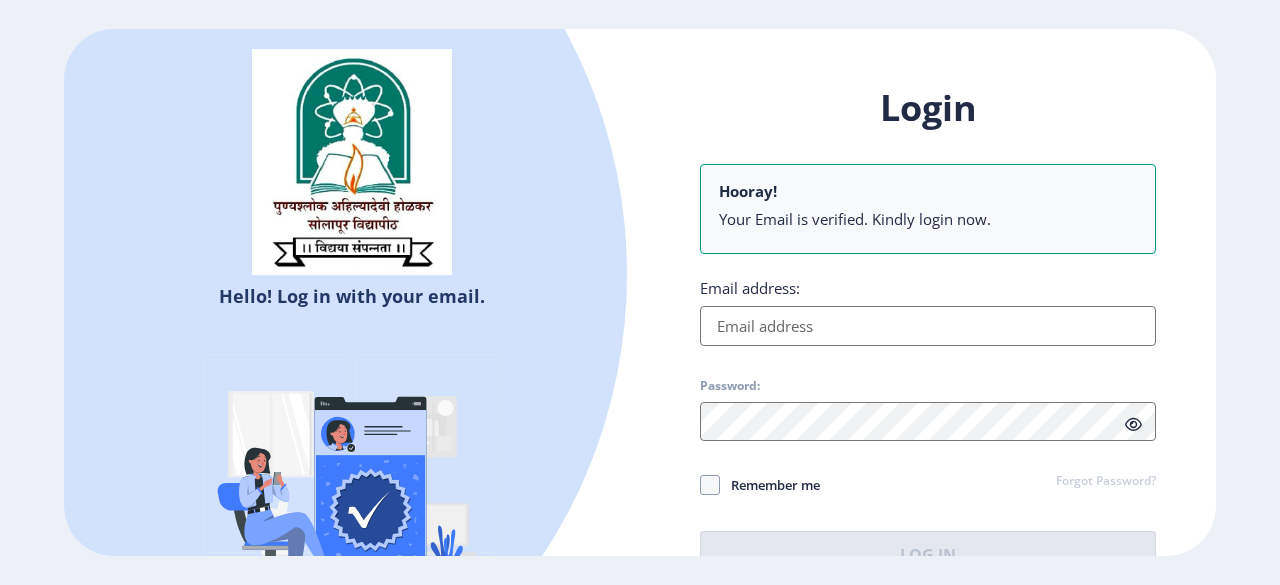 click on "Email address:" at bounding box center (928, 326) 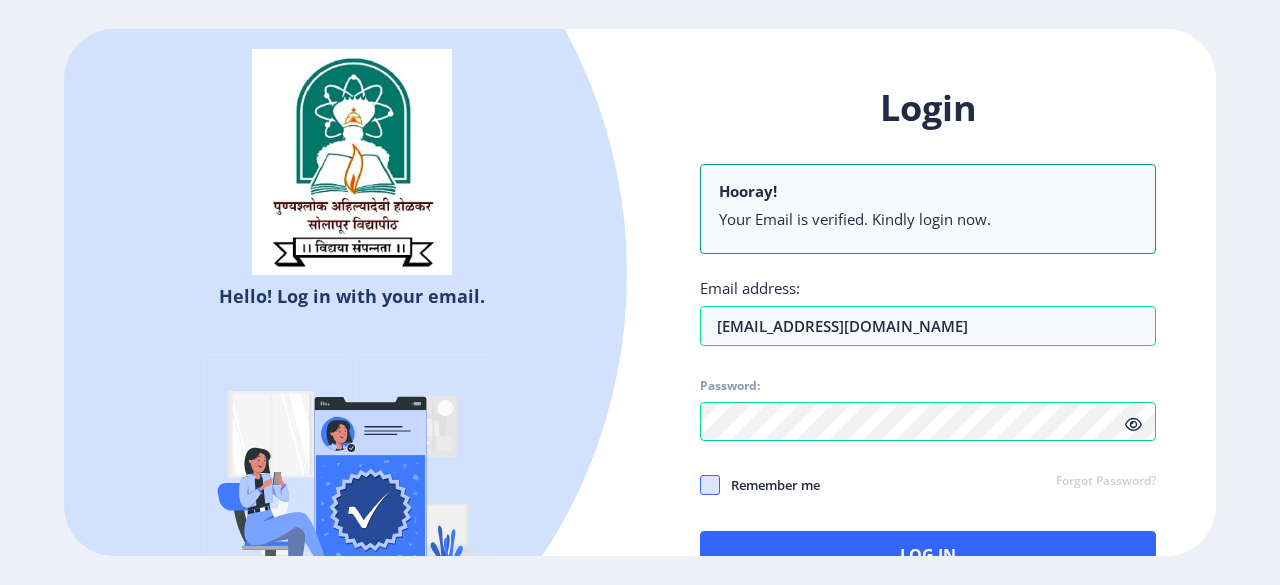 click 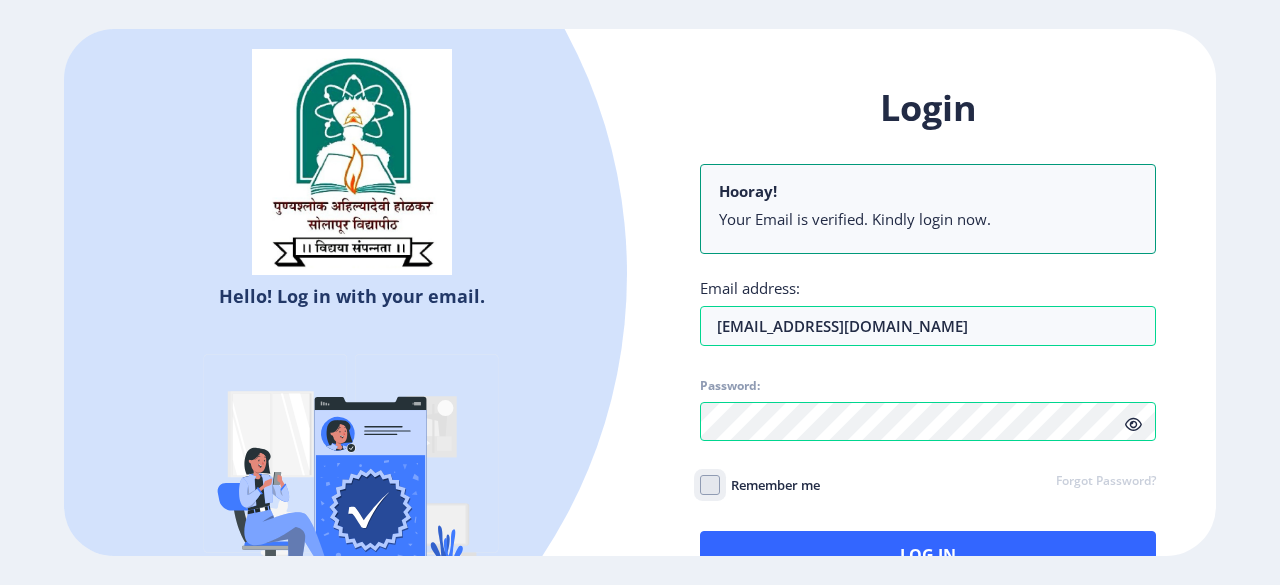 click on "Remember me" 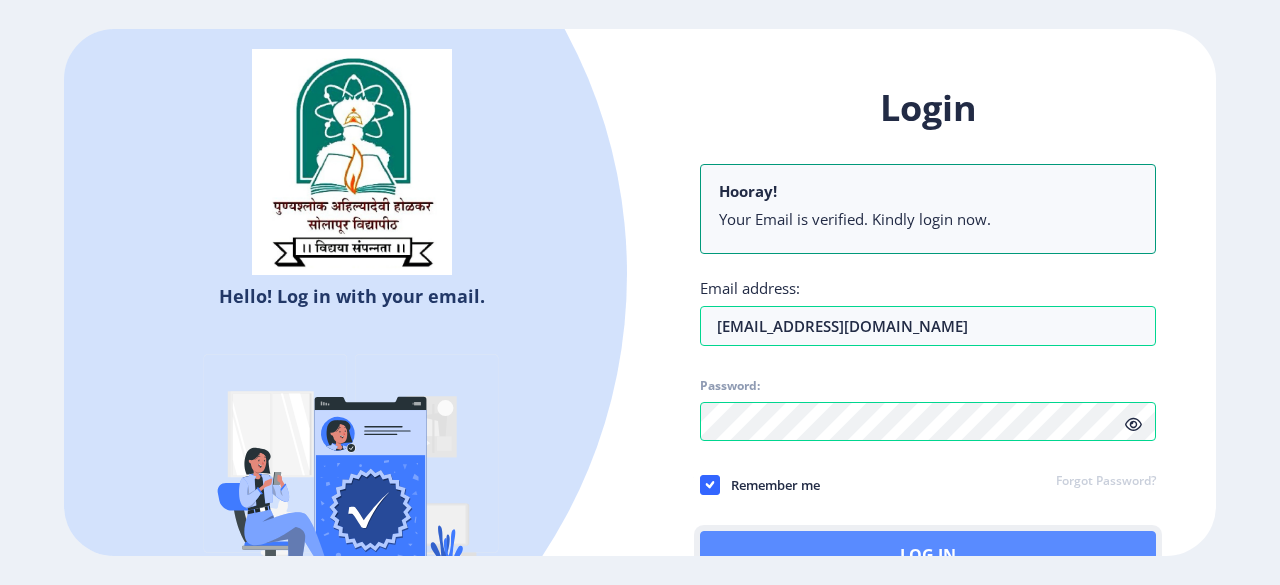 click on "Log In" 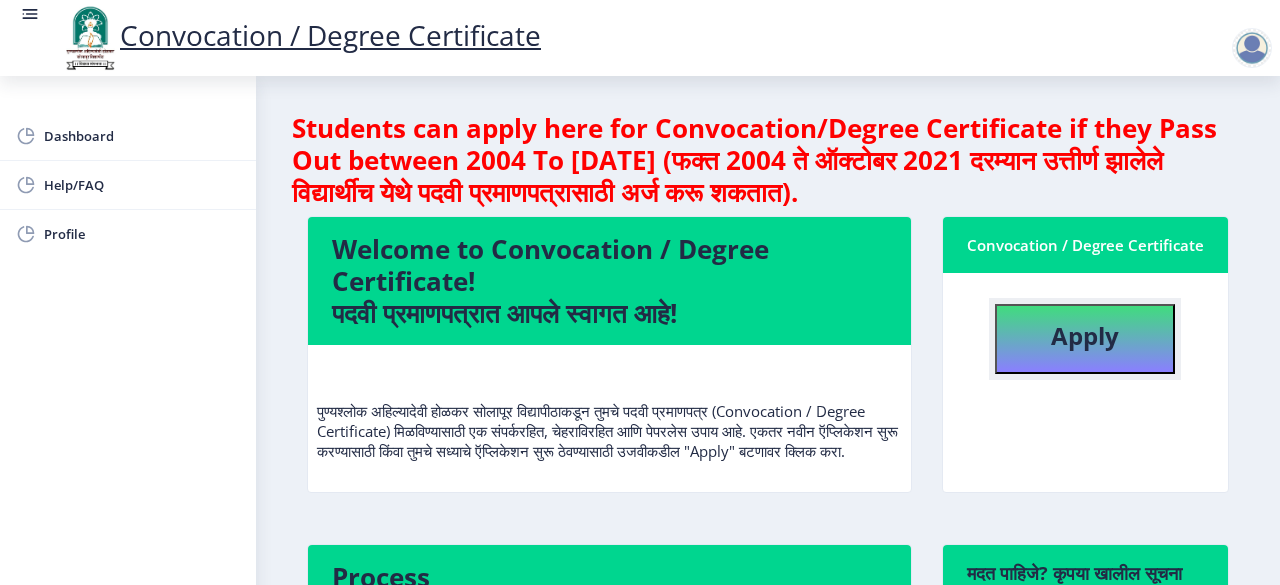 click on "Apply" 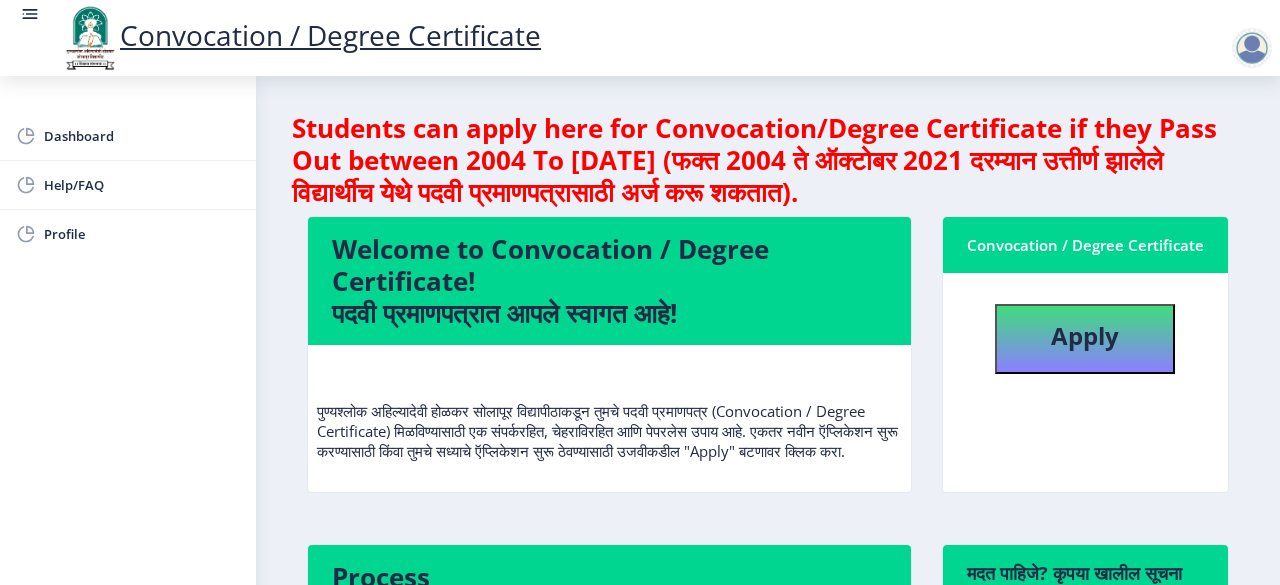 select 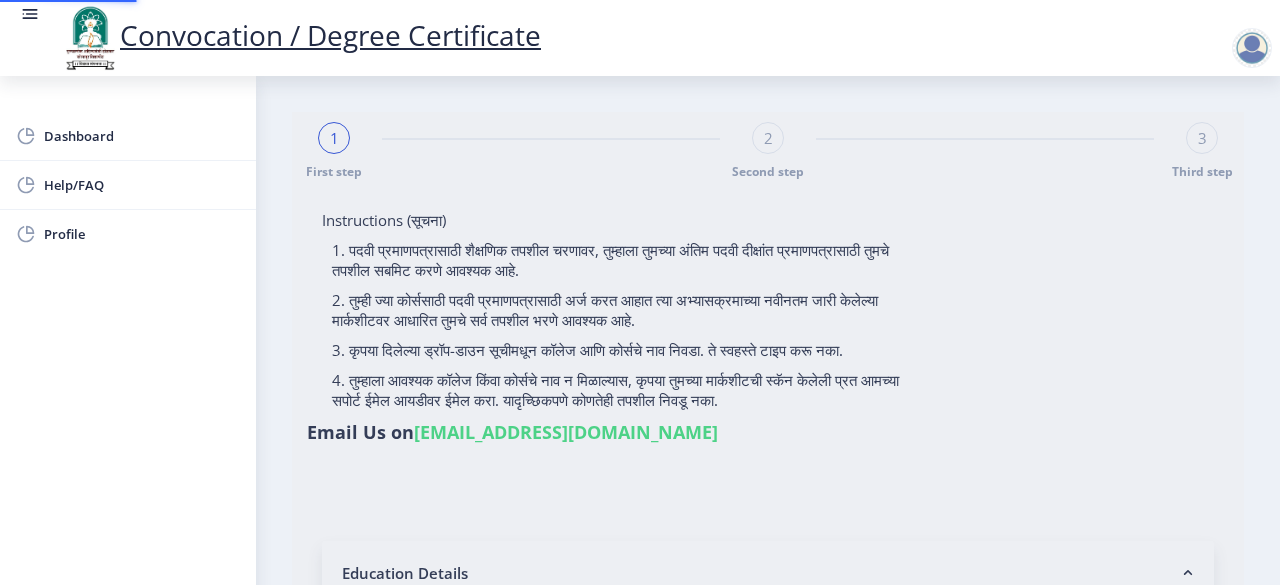 type on "DAGDE [PERSON_NAME]" 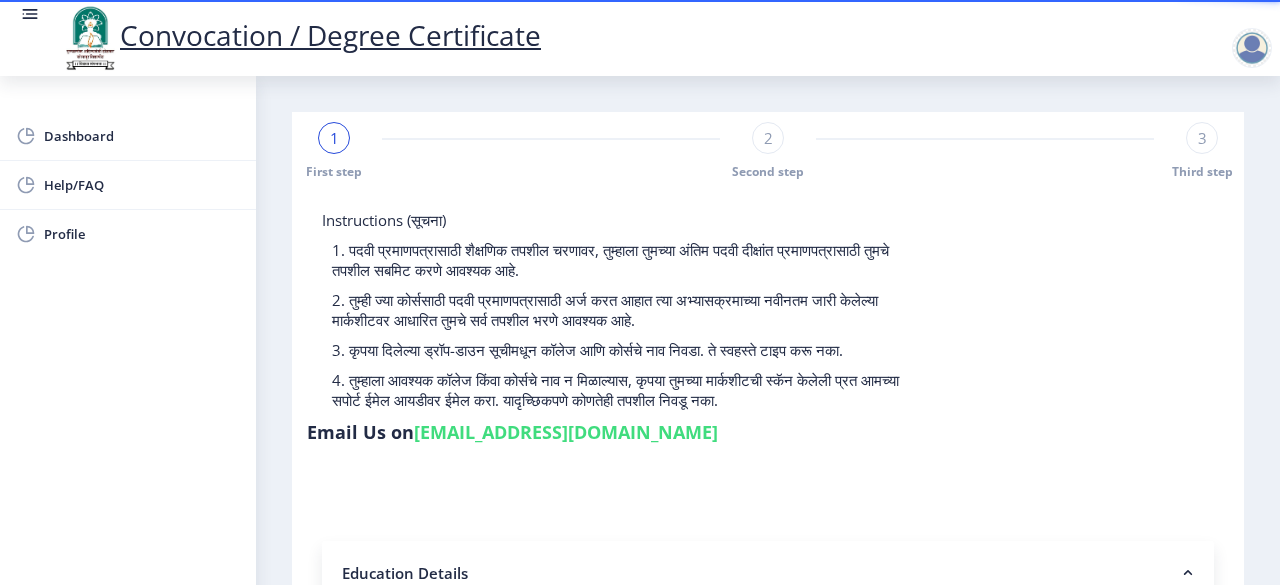 click on "1 First step 2 Second step 3 Third step Instructions (सूचना) 1. पदवी प्रमाणपत्रासाठी शैक्षणिक तपशील चरणावर, तुम्हाला तुमच्या अंतिम पदवी दीक्षांत प्रमाणपत्रासाठी तुमचे तपशील सबमिट करणे आवश्यक आहे.   2. तुम्ही ज्या कोर्ससाठी पदवी प्रमाणपत्रासाठी अर्ज करत आहात त्या अभ्यासक्रमाच्या नवीनतम जारी केलेल्या मार्कशीटवर आधारित तुमचे सर्व तपशील भरणे आवश्यक आहे.  Email Us on   [EMAIL_ADDRESS][DOMAIN_NAME] Education Details  * Student Type (विद्यार्थी प्रकार)    * Select Student Type Regular External * * * *" 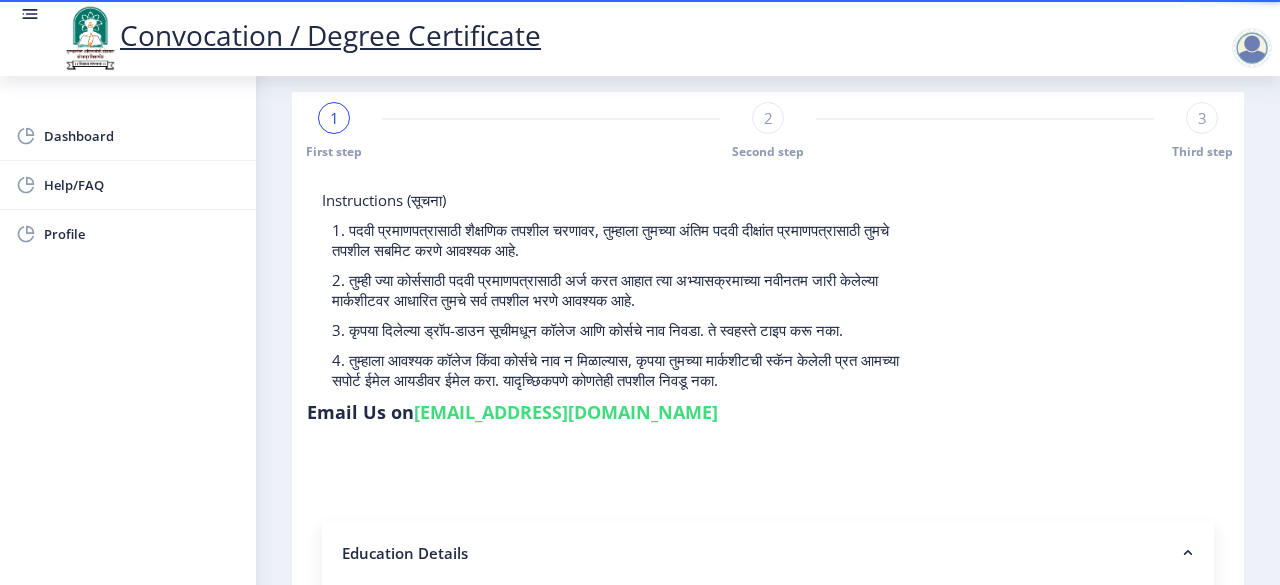 scroll, scrollTop: 399, scrollLeft: 0, axis: vertical 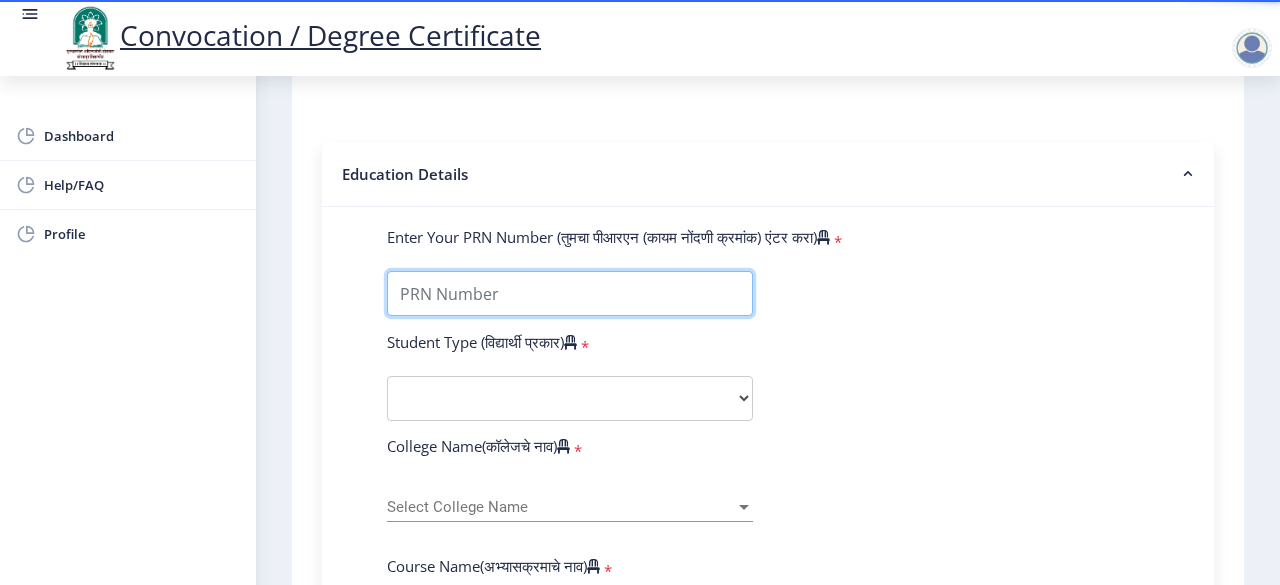 click on "Enter Your PRN Number (तुमचा पीआरएन (कायम नोंदणी क्रमांक) एंटर करा)" at bounding box center [570, 293] 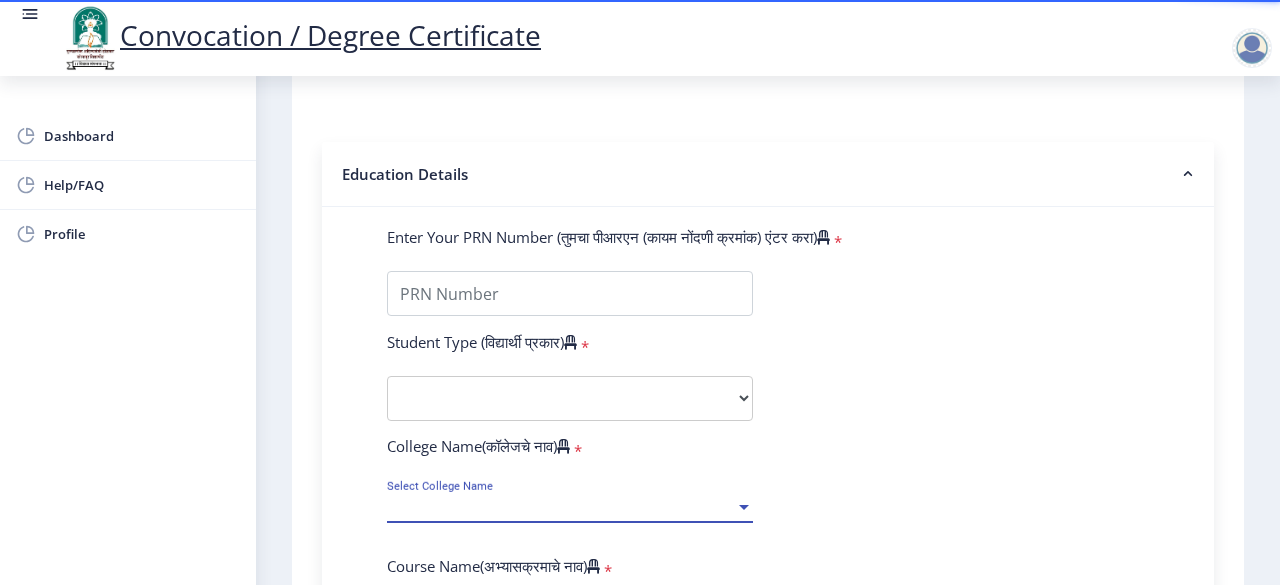scroll, scrollTop: 732, scrollLeft: 0, axis: vertical 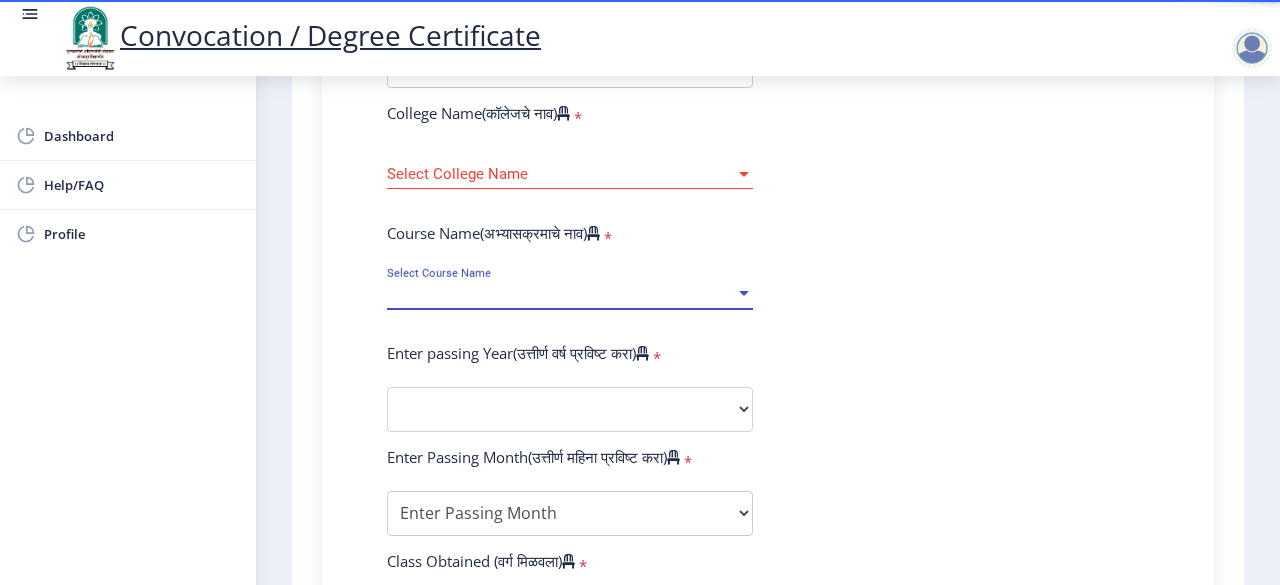 click at bounding box center [744, 174] 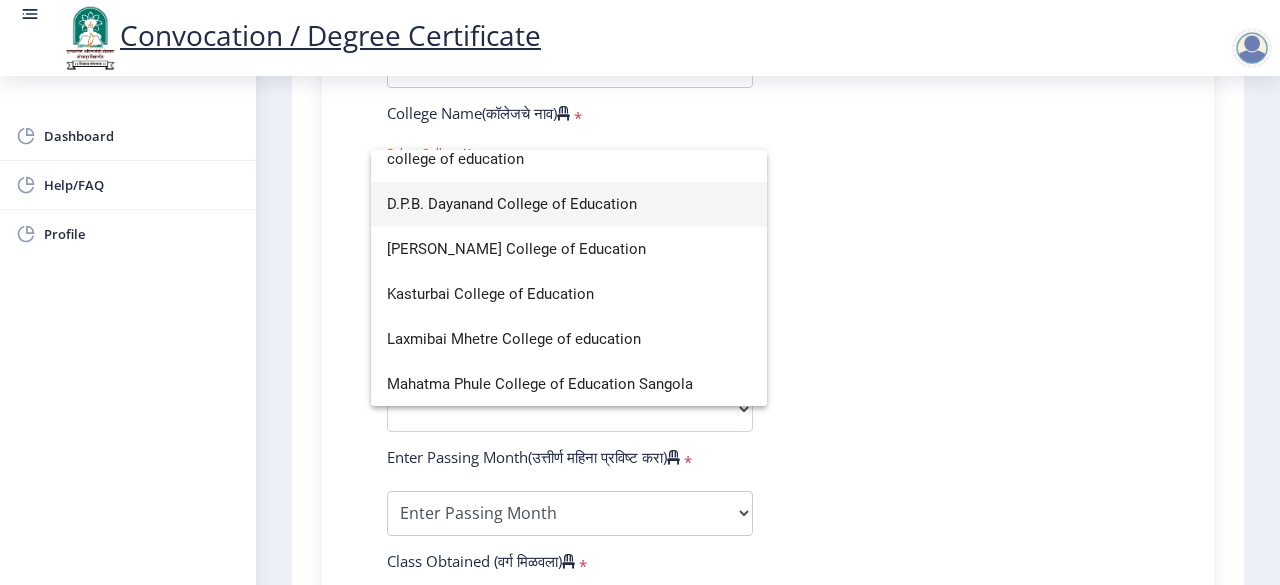 scroll, scrollTop: 0, scrollLeft: 0, axis: both 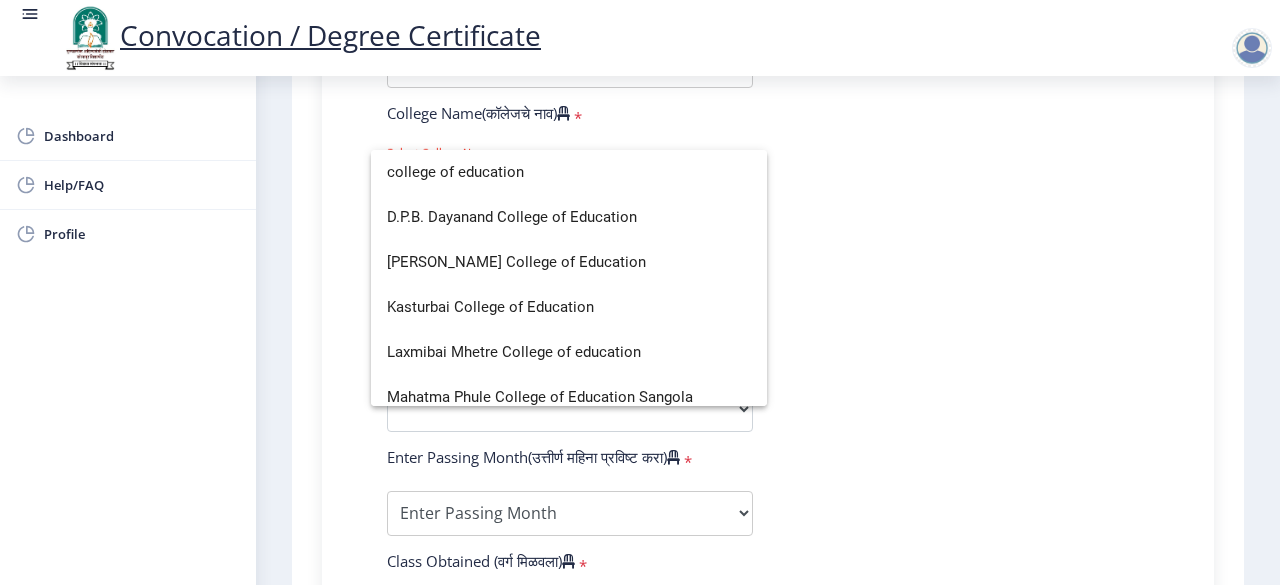 type on "college of education" 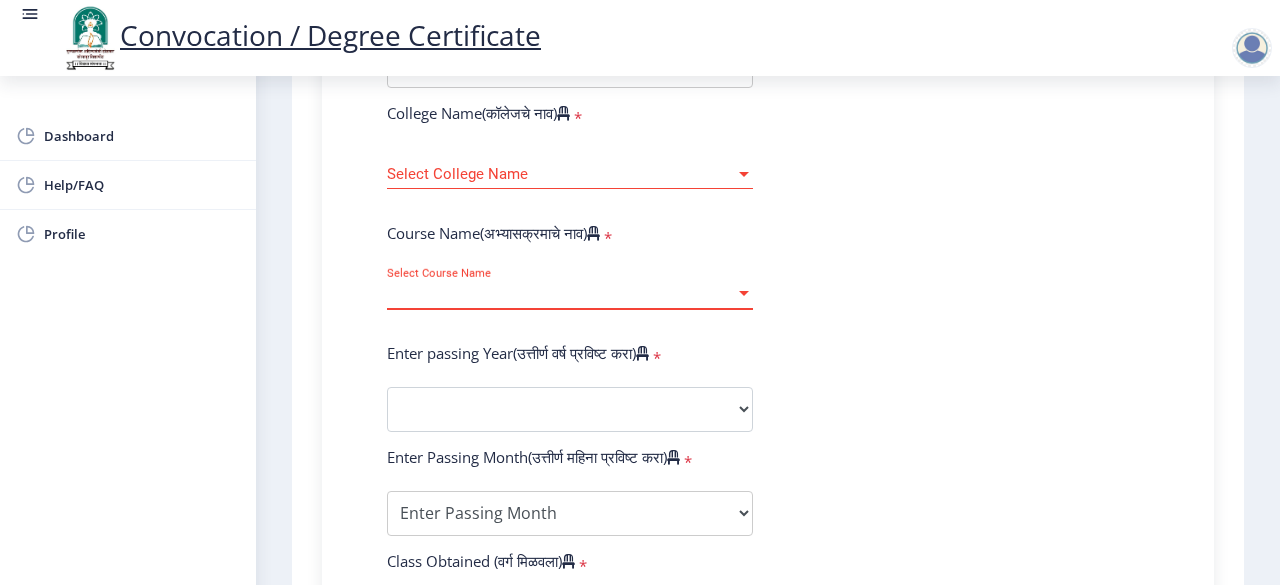 click at bounding box center [744, 294] 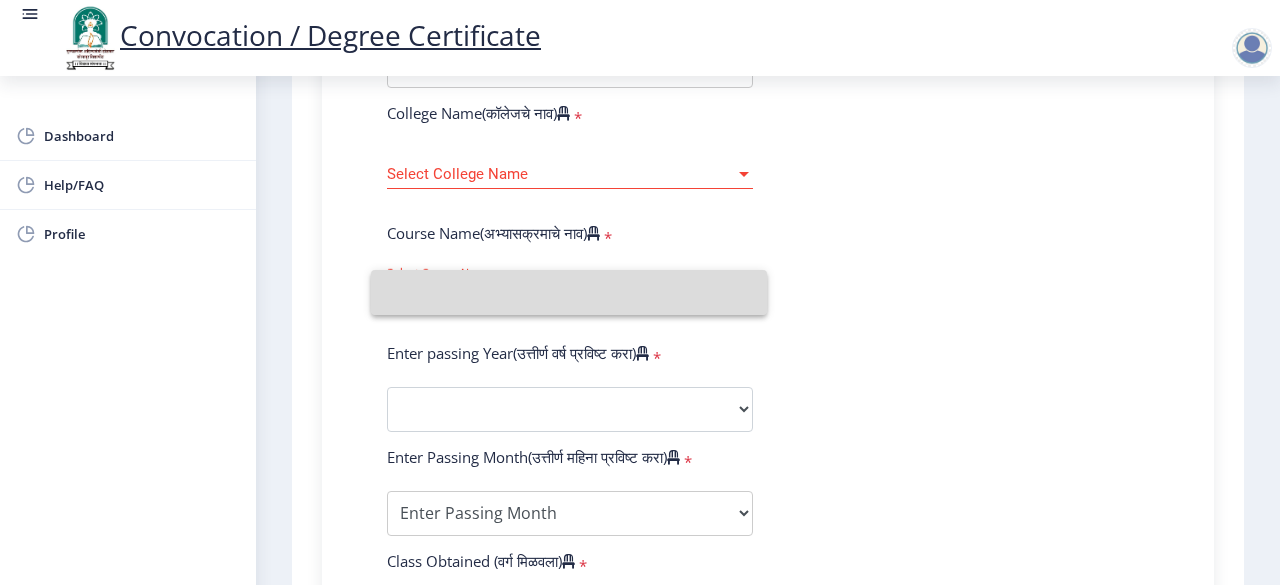 click at bounding box center [569, 292] 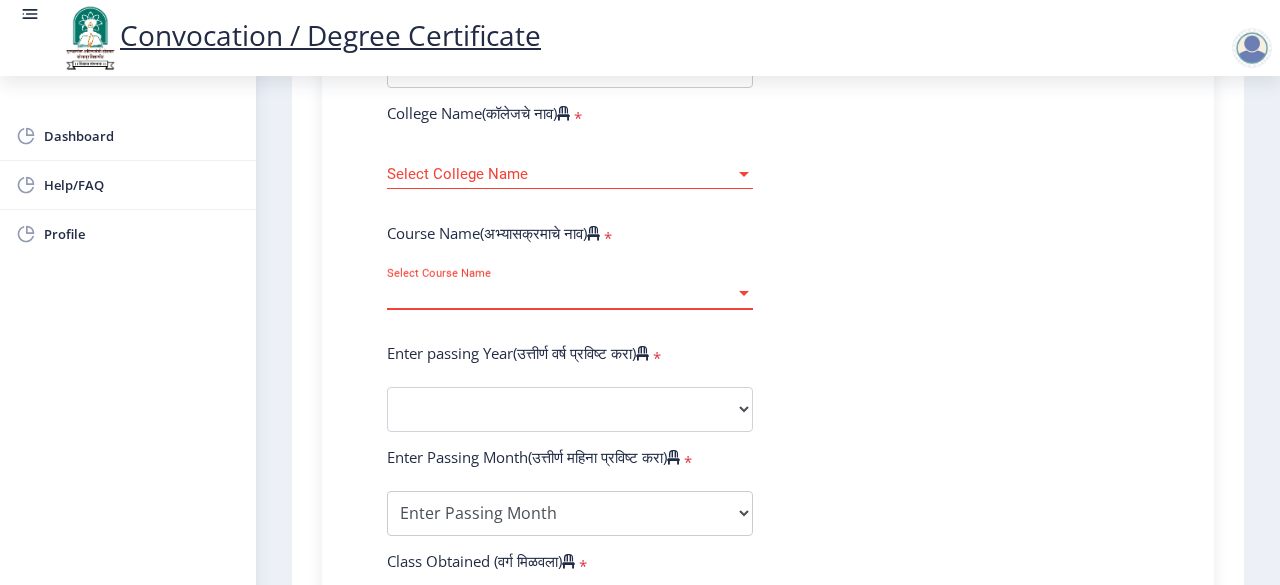 click at bounding box center [744, 294] 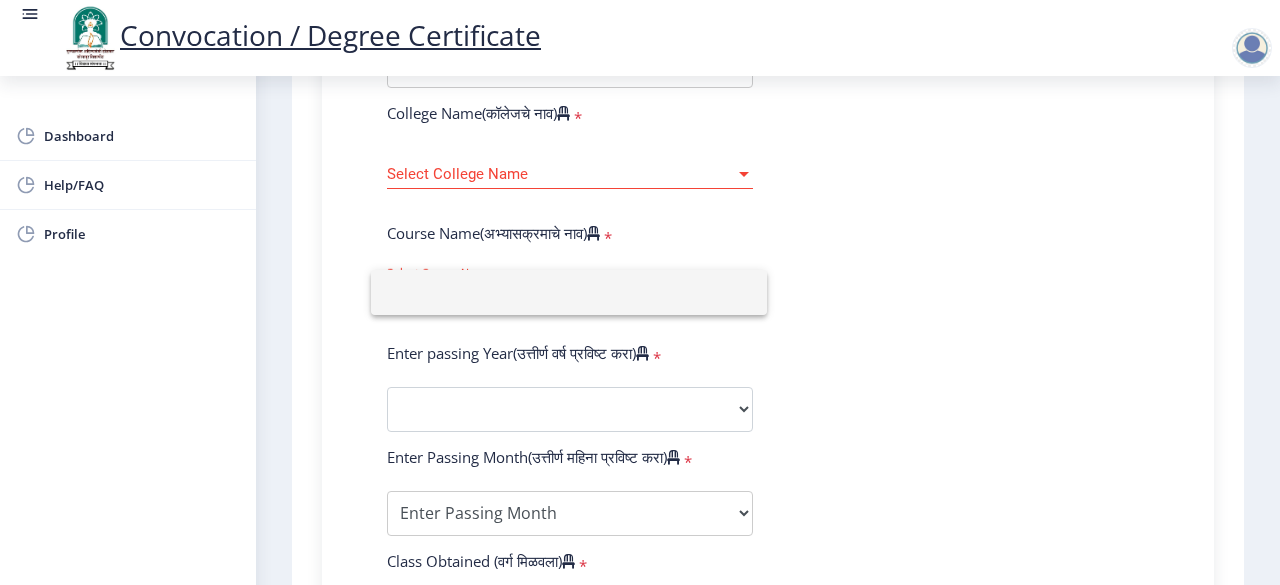 drag, startPoint x: 830, startPoint y: 315, endPoint x: 874, endPoint y: 337, distance: 49.193497 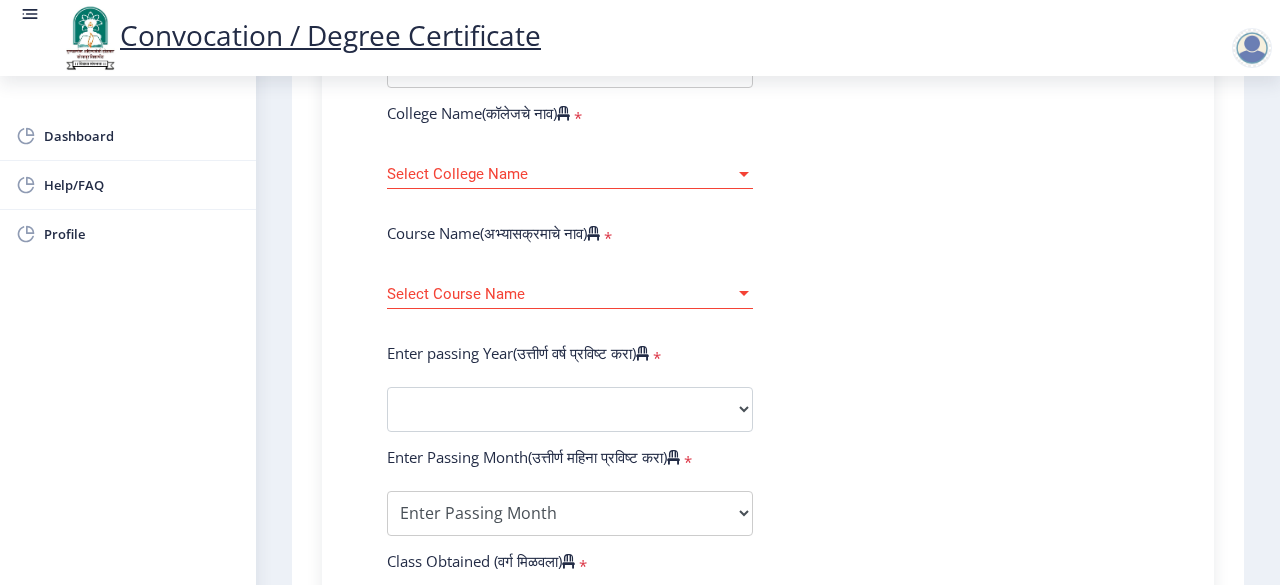 click on "Enter Your PRN Number (तुमचा पीआरएन (कायम नोंदणी क्रमांक) एंटर करा)   * Student Type (विद्यार्थी प्रकार)    * Select Student Type Regular External College Name(कॉलेजचे नाव)   * Select College Name Select College Name Course Name(अभ्यासक्रमाचे नाव)   * Select Course Name Select Course Name Enter passing Year(उत्तीर्ण वर्ष प्रविष्ट करा)   *  2025   2024   2023   2022   2021   2020   2019   2018   2017   2016   2015   2014   2013   2012   2011   2010   2009   2008   2007   2006   2005   2004   2003   2002   2001   2000   1999   1998   1997   1996   1995   1994   1993   1992   1991   1990   1989   1988   1987   1986   1985   1984   1983   1982   1981   1980   1979   1978   1977   1976  Enter Passing Month(उत्तीर्ण महिना प्रविष्ट करा)   * Enter Passing Month" 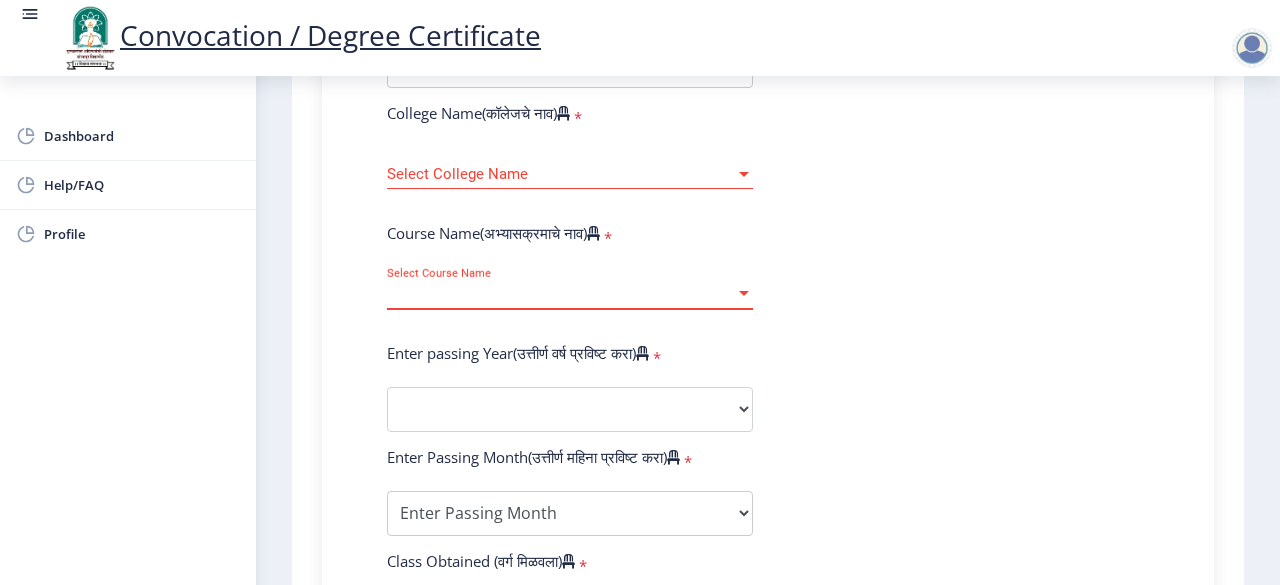 click at bounding box center (744, 293) 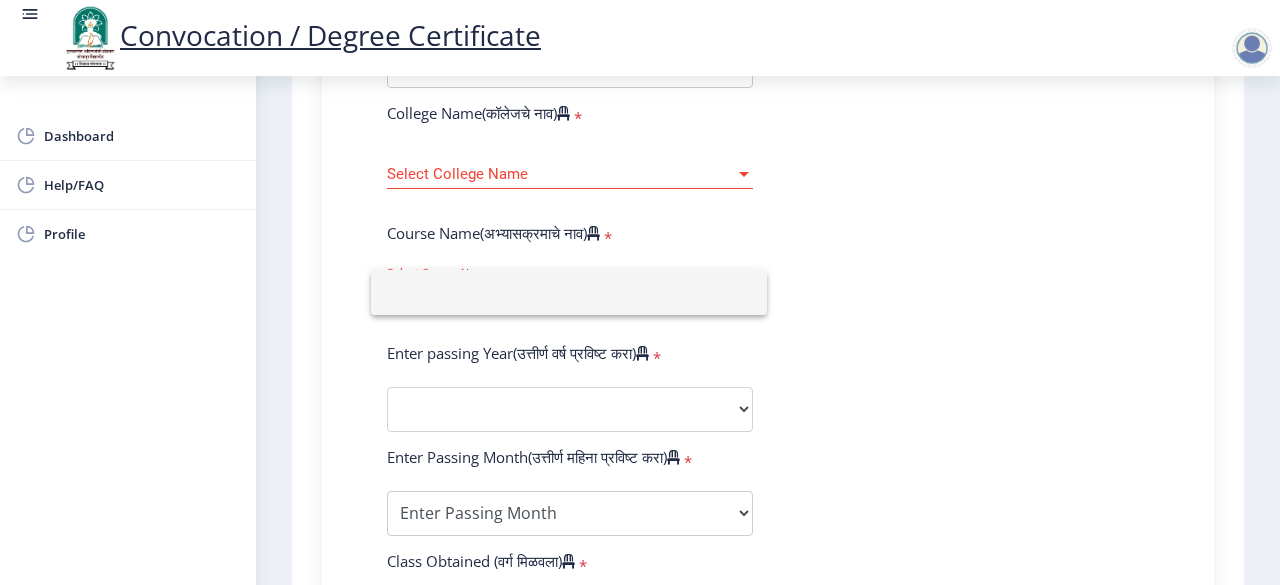 click 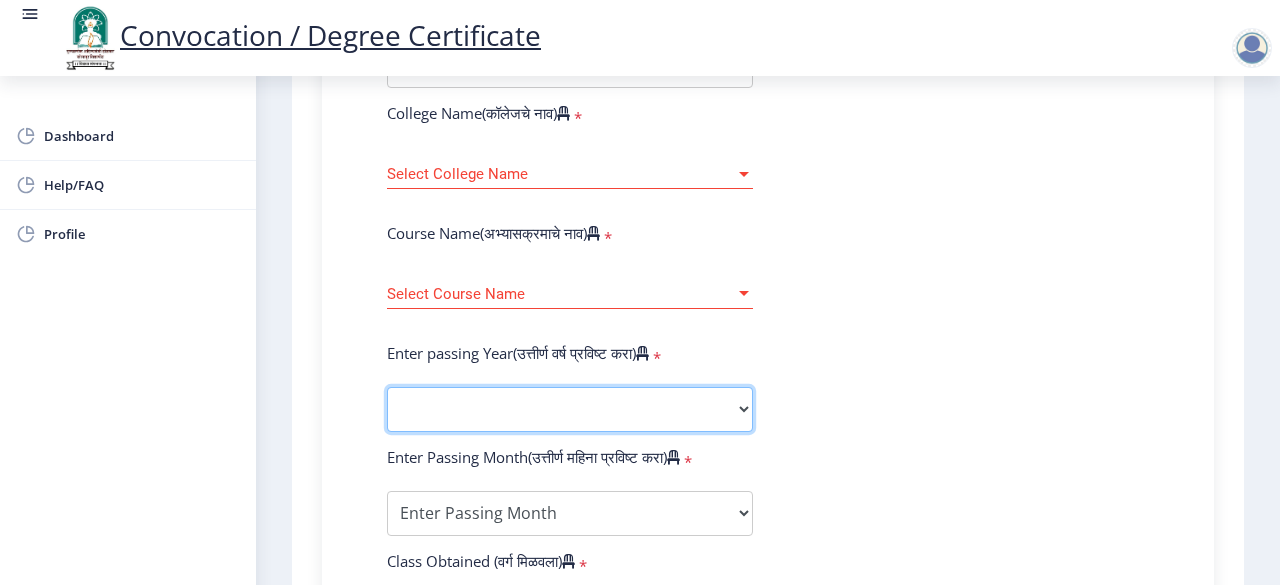 click on "2025   2024   2023   2022   2021   2020   2019   2018   2017   2016   2015   2014   2013   2012   2011   2010   2009   2008   2007   2006   2005   2004   2003   2002   2001   2000   1999   1998   1997   1996   1995   1994   1993   1992   1991   1990   1989   1988   1987   1986   1985   1984   1983   1982   1981   1980   1979   1978   1977   1976" 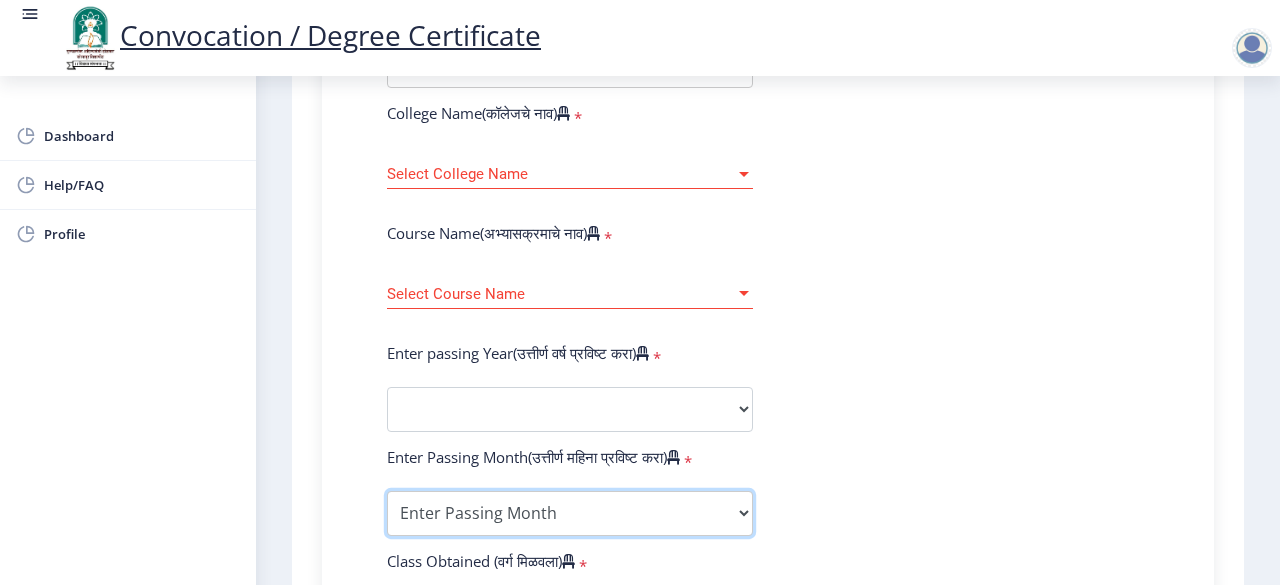click on "Enter Passing Month March April May October November December" at bounding box center [570, 513] 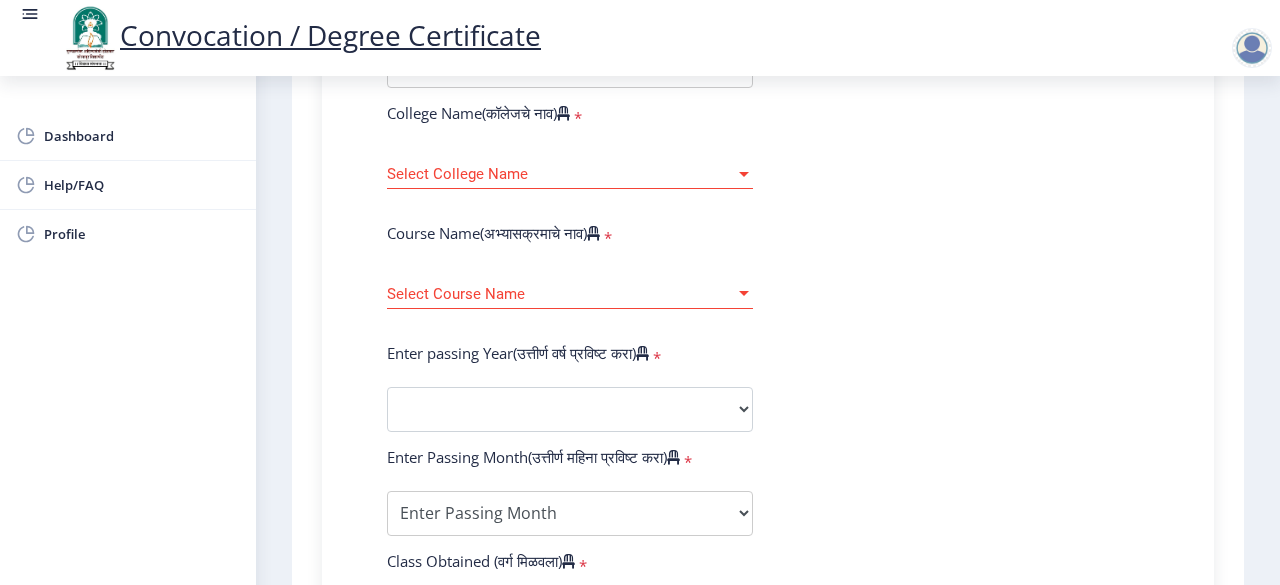 click on "Enter Your PRN Number (तुमचा पीआरएन (कायम नोंदणी क्रमांक) एंटर करा)   * Student Type (विद्यार्थी प्रकार)    * Select Student Type Regular External College Name(कॉलेजचे नाव)   * Select College Name Select College Name Course Name(अभ्यासक्रमाचे नाव)   * Select Course Name Select Course Name Enter passing Year(उत्तीर्ण वर्ष प्रविष्ट करा)   *  2025   2024   2023   2022   2021   2020   2019   2018   2017   2016   2015   2014   2013   2012   2011   2010   2009   2008   2007   2006   2005   2004   2003   2002   2001   2000   1999   1998   1997   1996   1995   1994   1993   1992   1991   1990   1989   1988   1987   1986   1985   1984   1983   1982   1981   1980   1979   1978   1977   1976  Enter Passing Month(उत्तीर्ण महिना प्रविष्ट करा)   * Enter Passing Month" 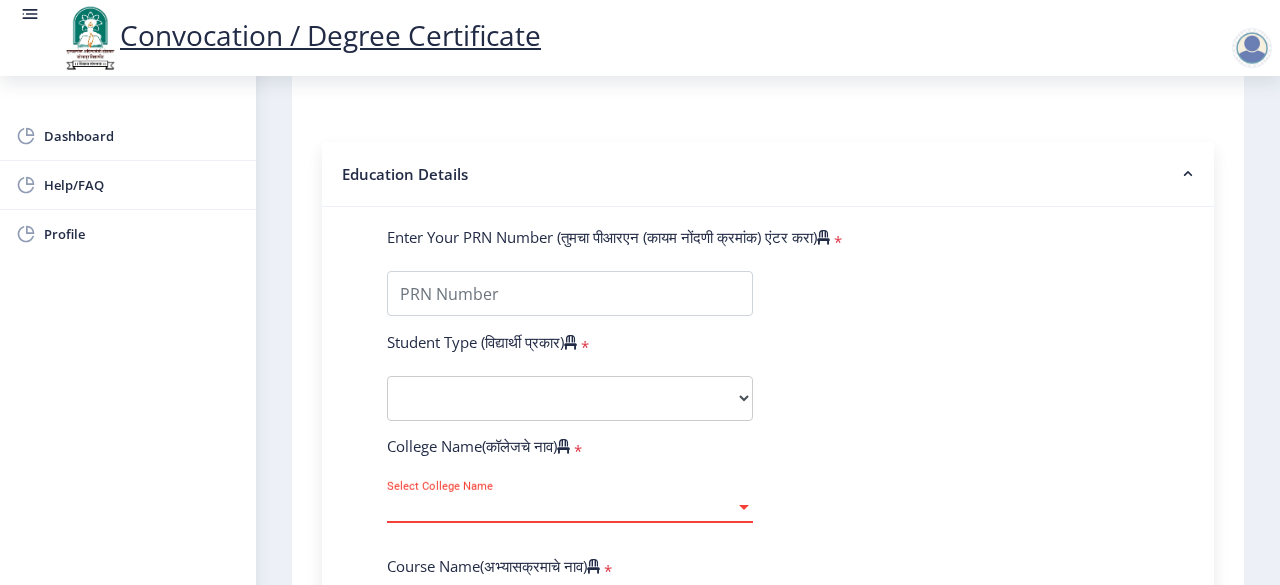 scroll, scrollTop: 732, scrollLeft: 0, axis: vertical 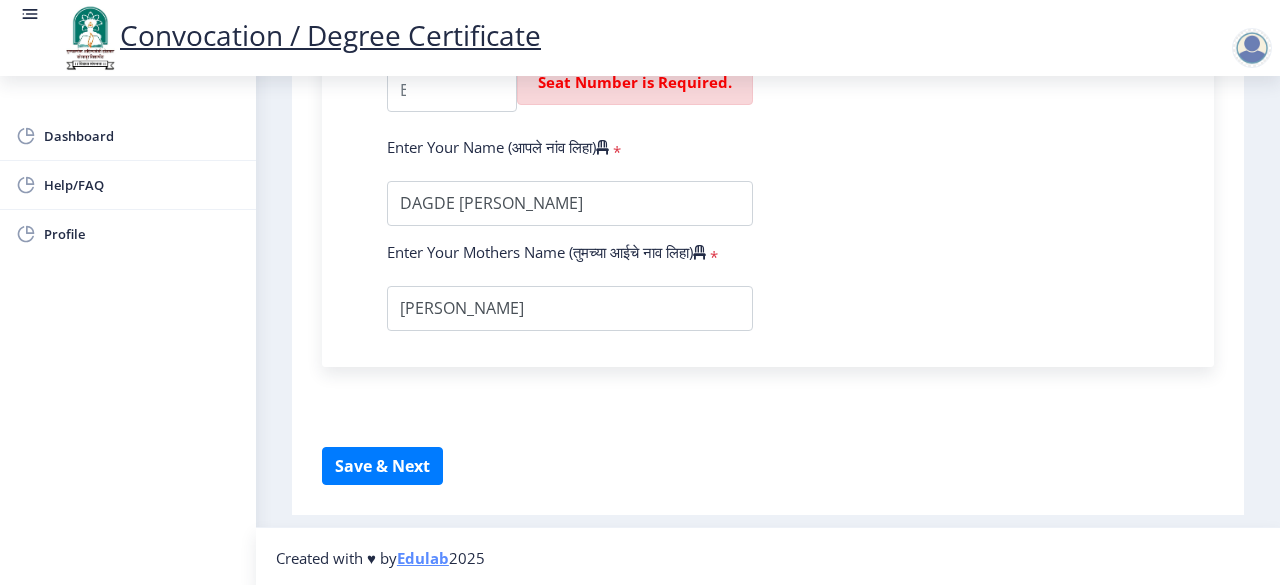 click 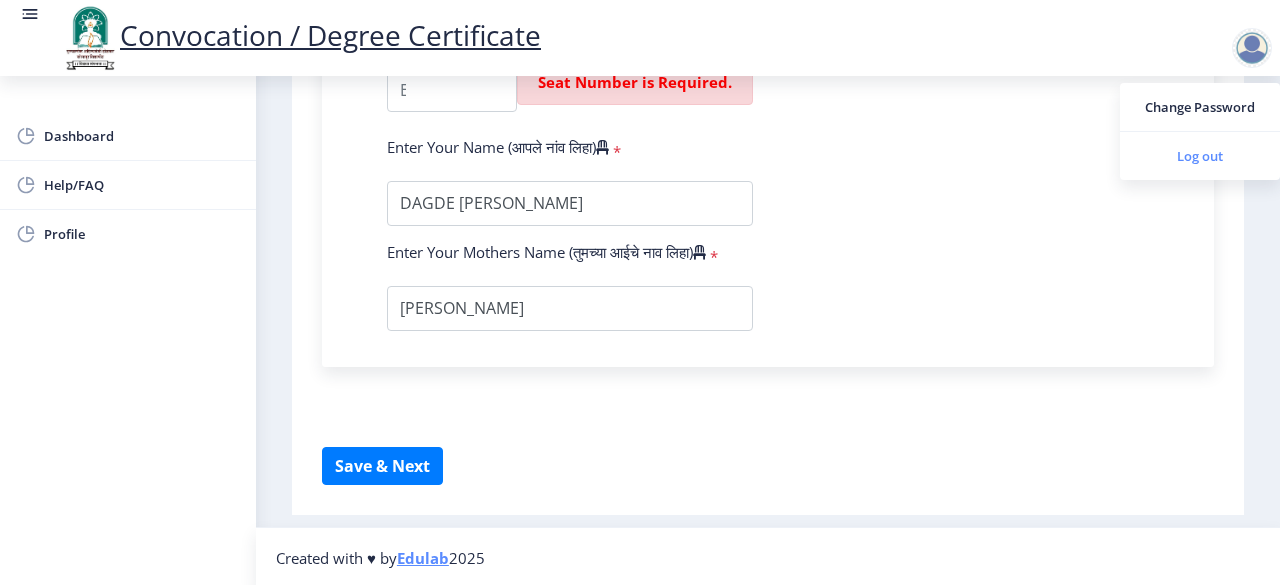click on "Log out" at bounding box center [1200, 156] 